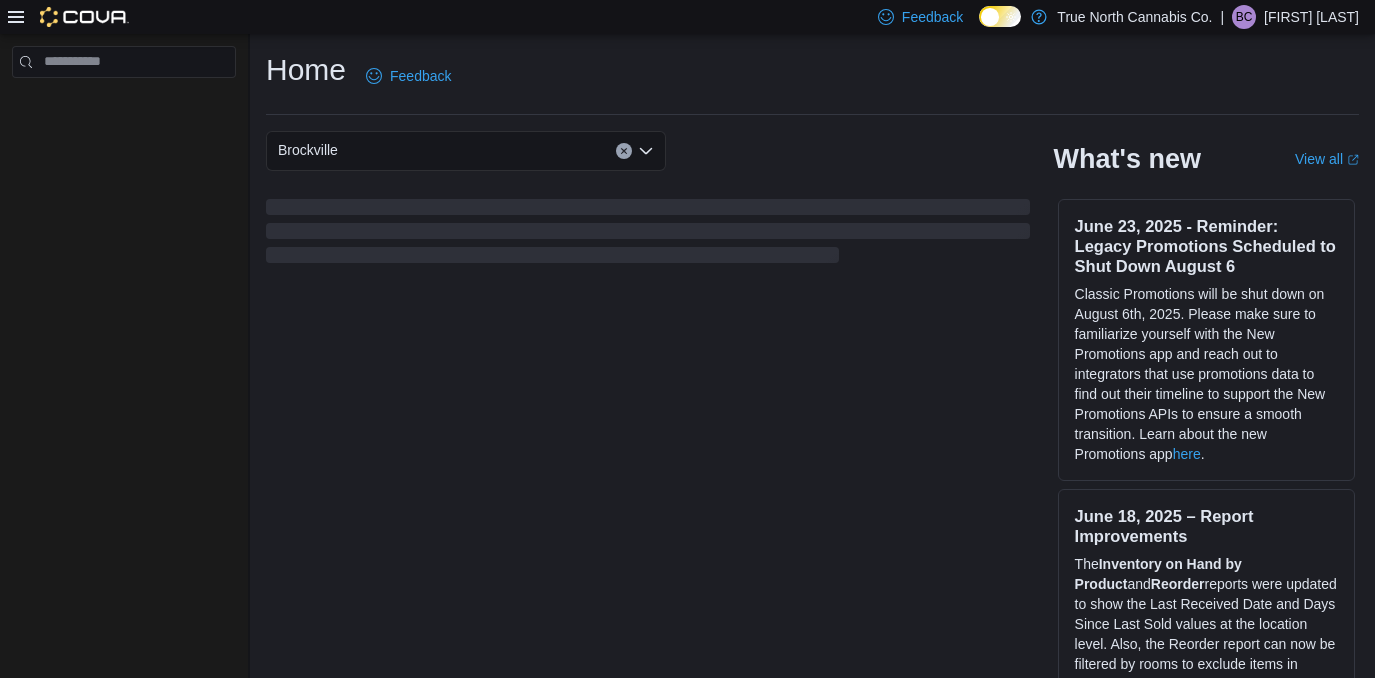 scroll, scrollTop: 0, scrollLeft: 0, axis: both 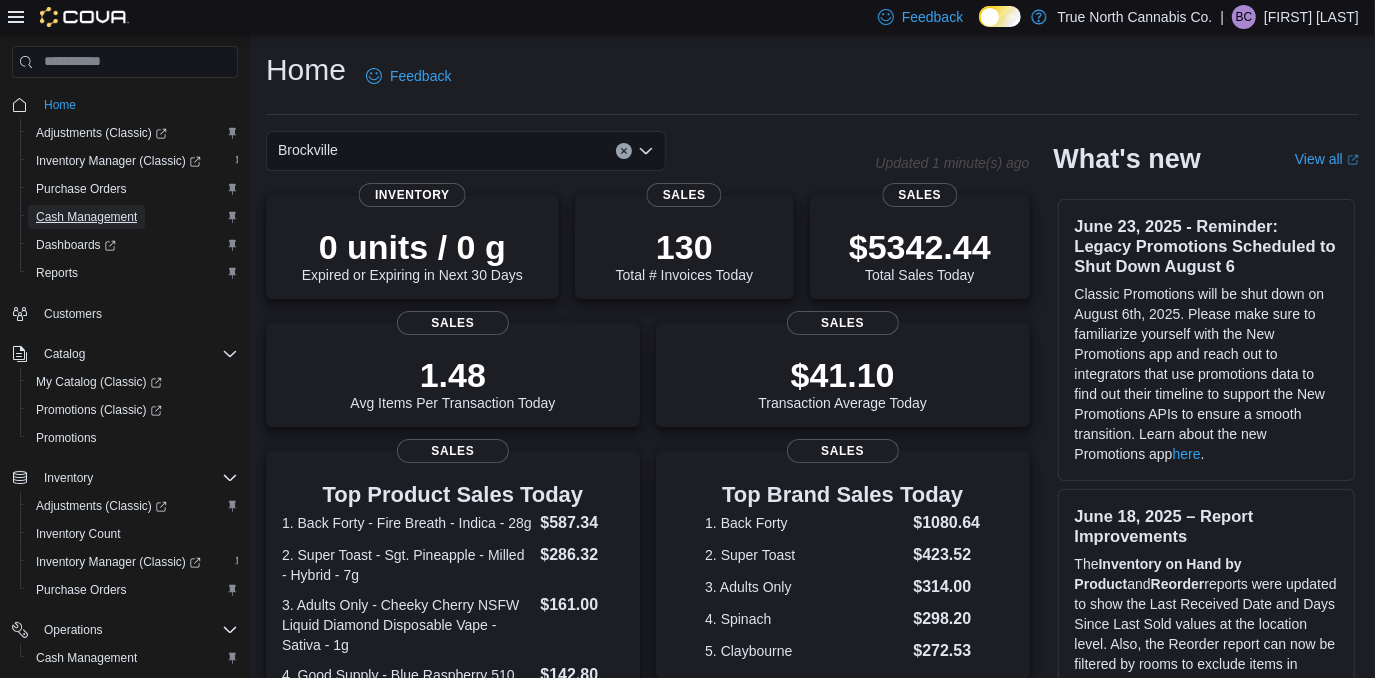 click on "Cash Management" at bounding box center (86, 217) 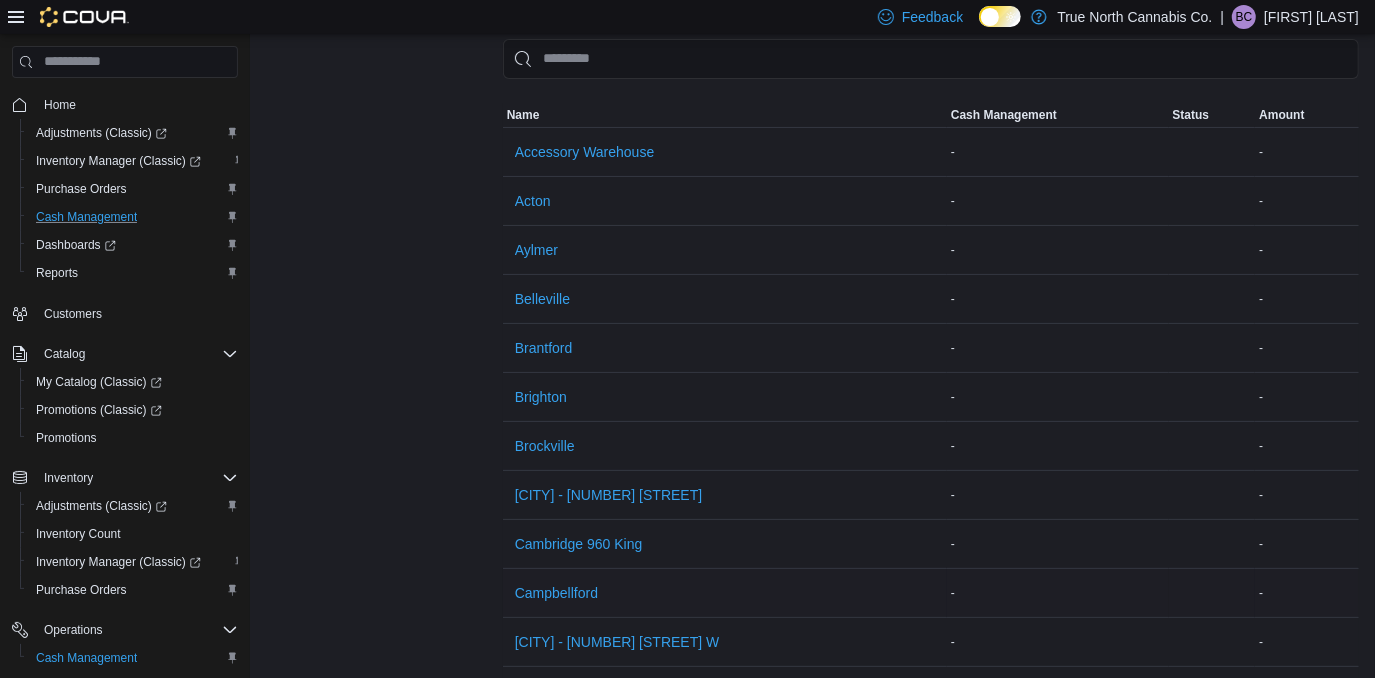 scroll, scrollTop: 454, scrollLeft: 0, axis: vertical 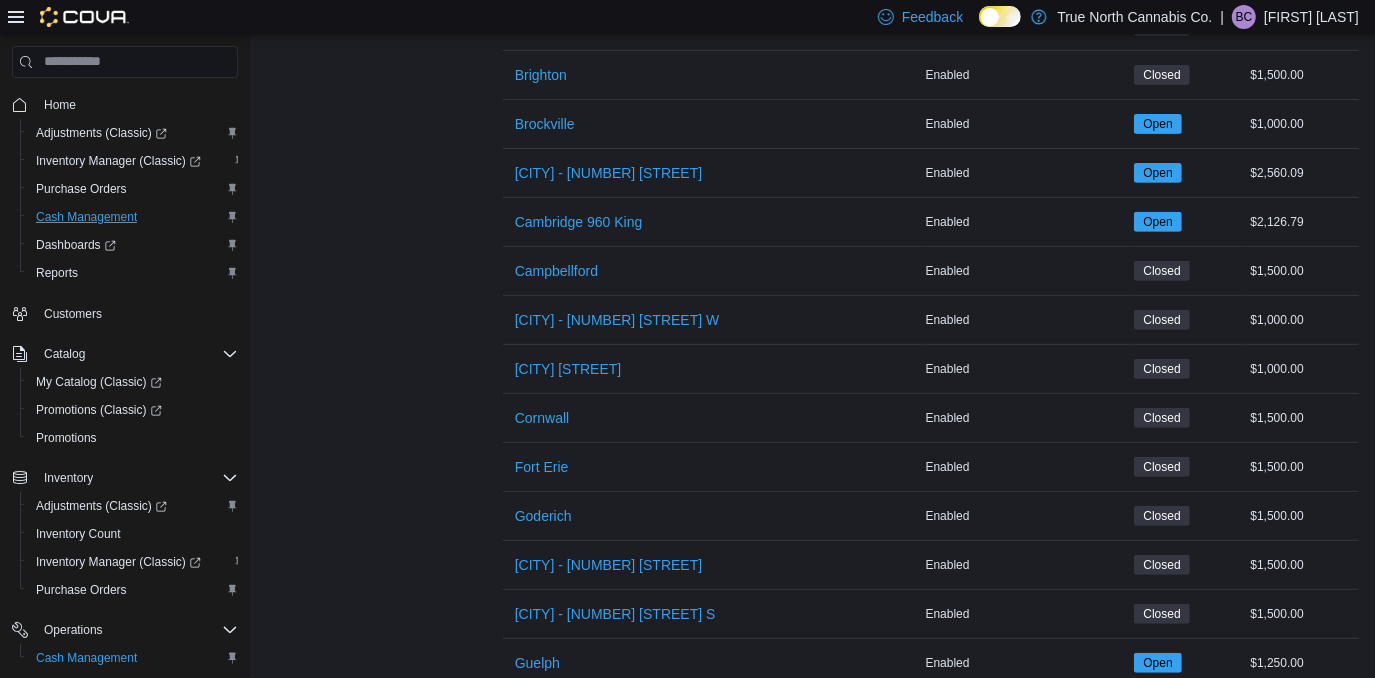 click on "Brockville" at bounding box center (545, 124) 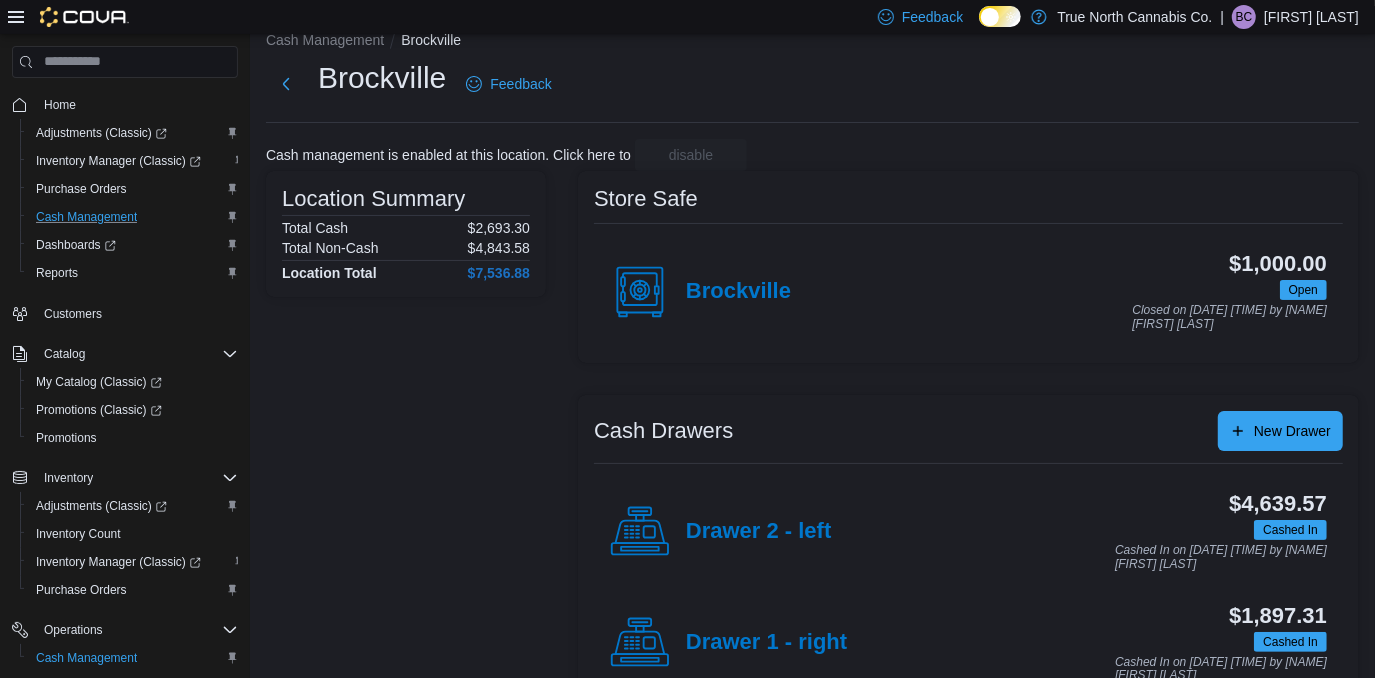scroll, scrollTop: 79, scrollLeft: 0, axis: vertical 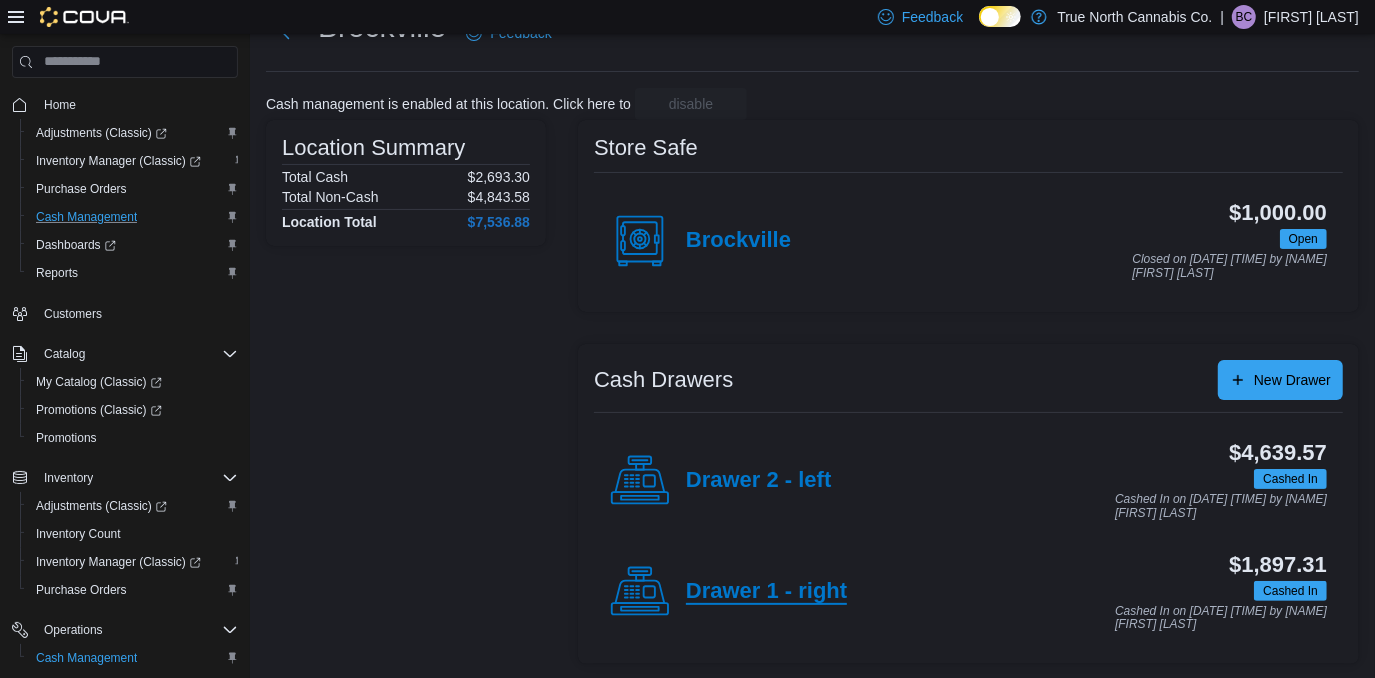 click on "Drawer 1 - right" at bounding box center [766, 592] 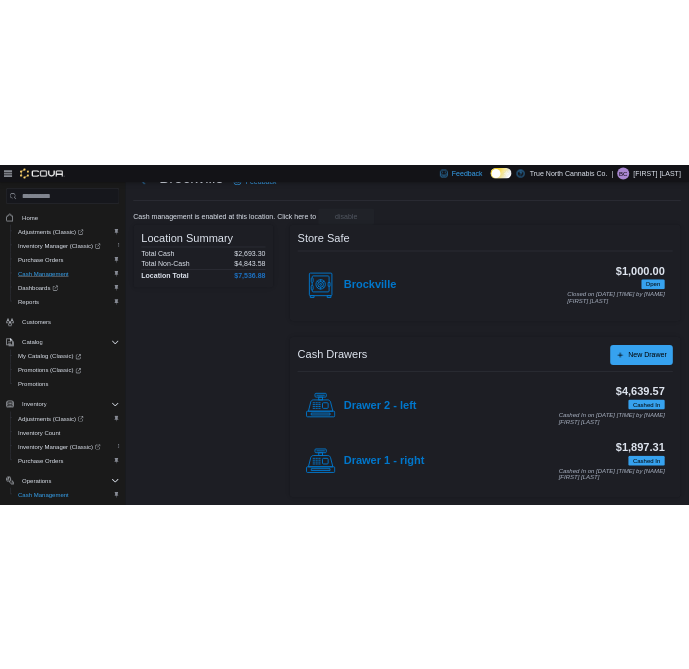scroll, scrollTop: 0, scrollLeft: 0, axis: both 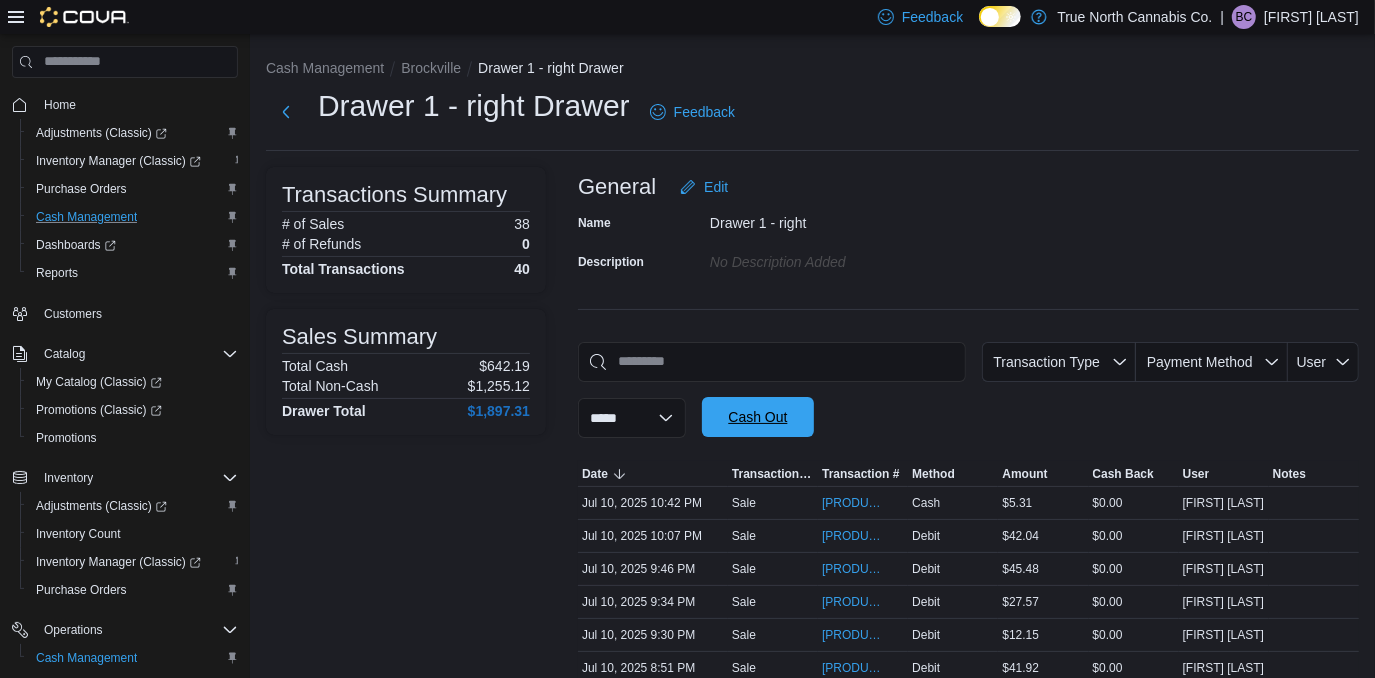 click on "**********" at bounding box center (696, 418) 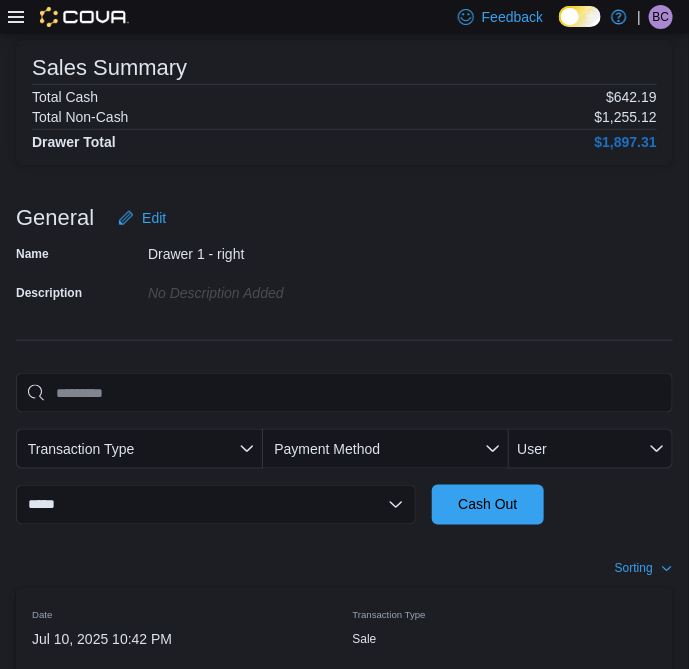scroll, scrollTop: 181, scrollLeft: 0, axis: vertical 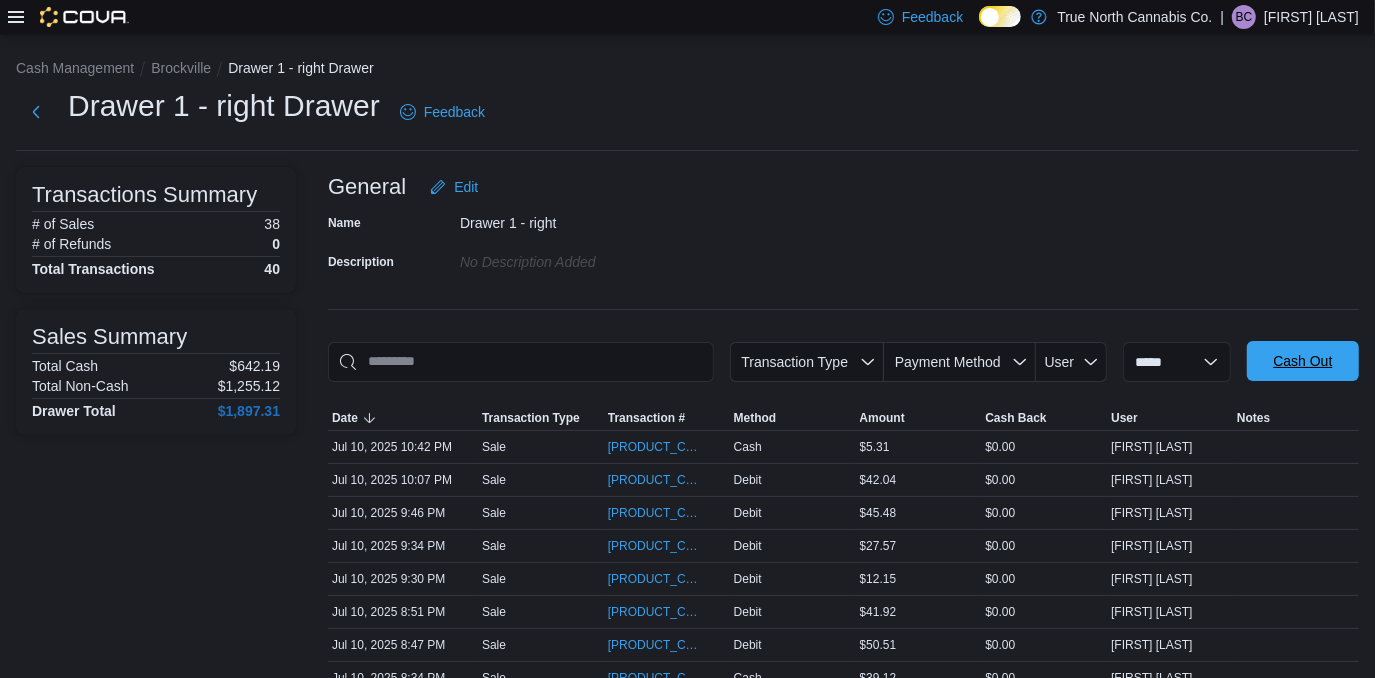 click on "Cash Out" at bounding box center [1302, 361] 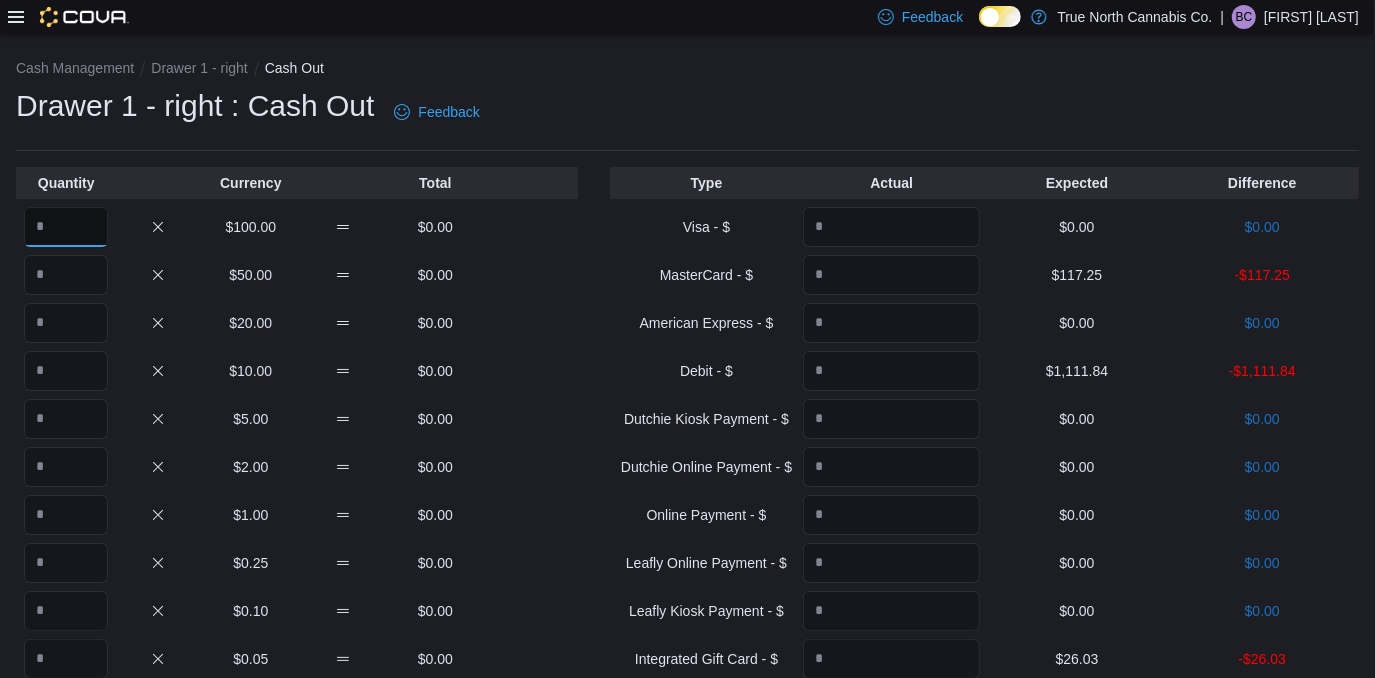 click at bounding box center (66, 227) 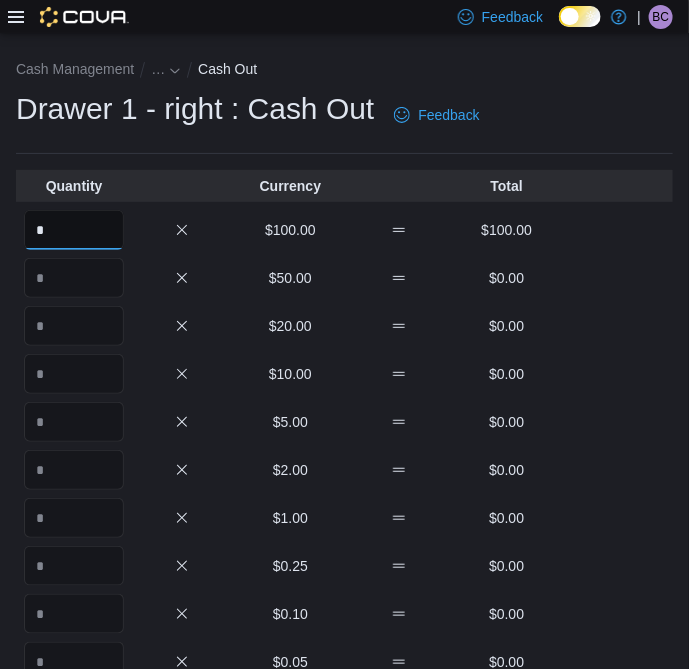 type on "*" 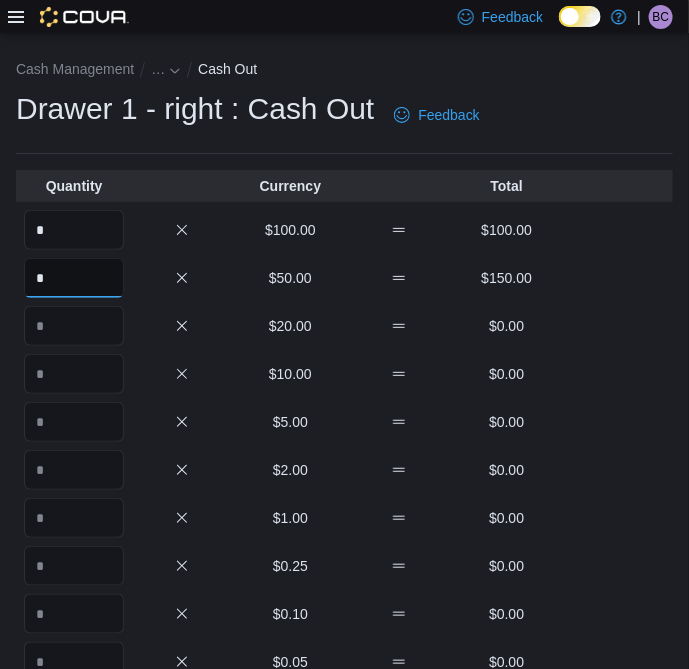 type on "*" 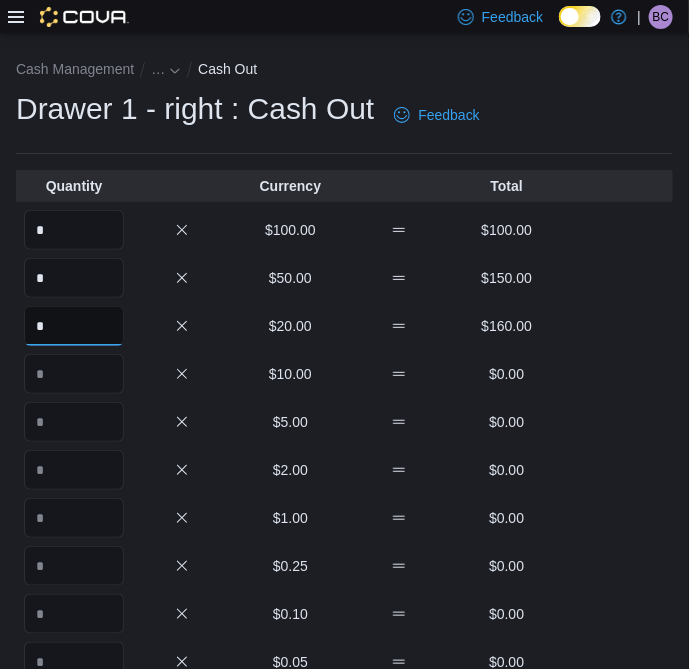 type on "*" 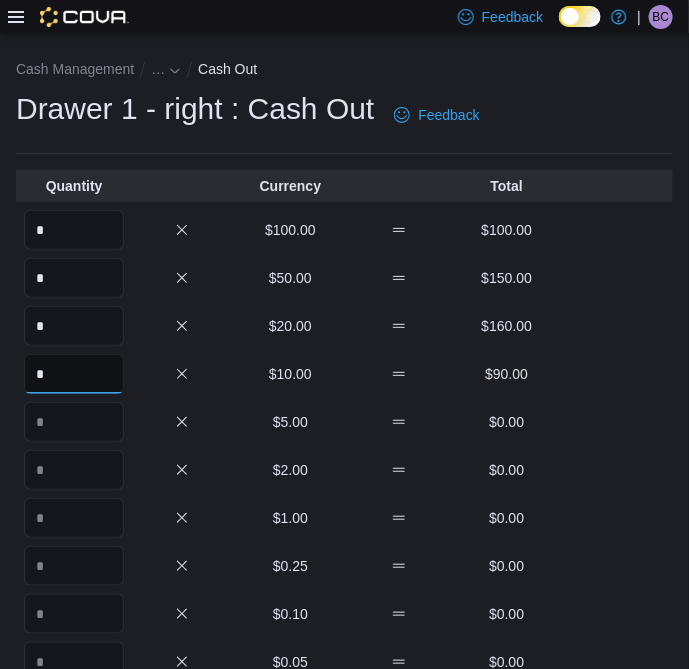 type on "*" 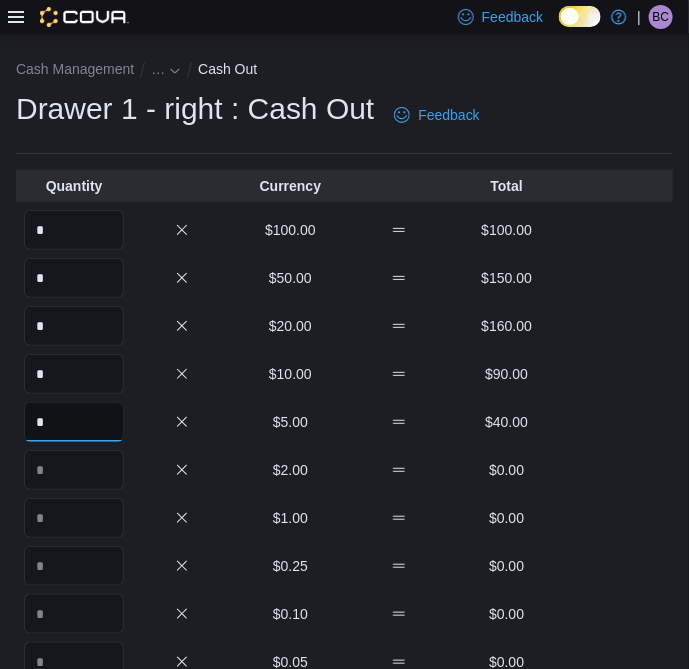type on "*" 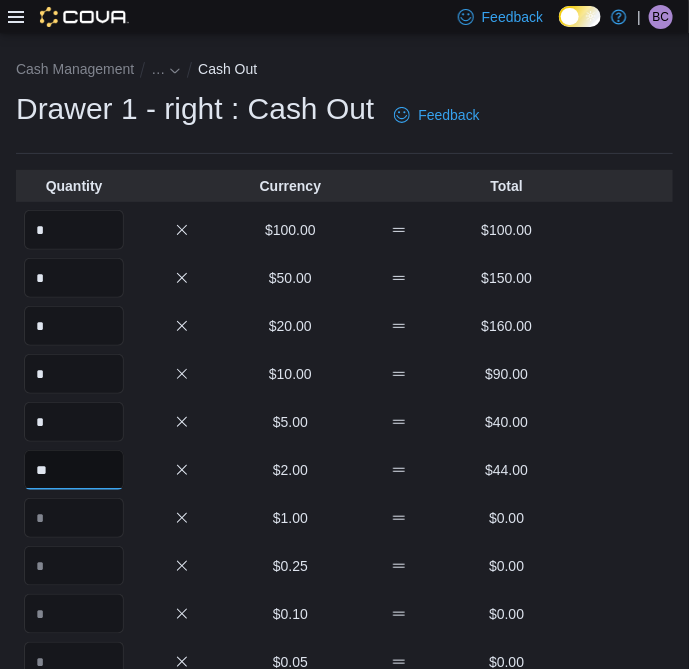type on "**" 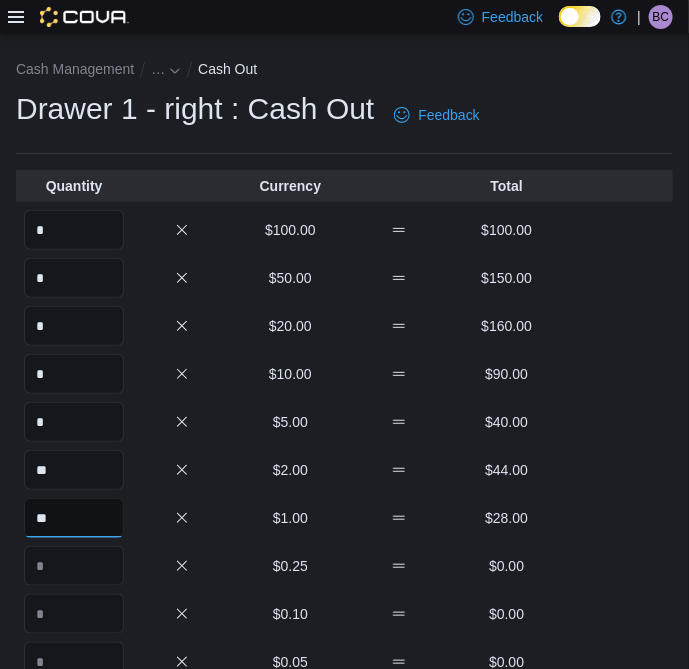 type on "**" 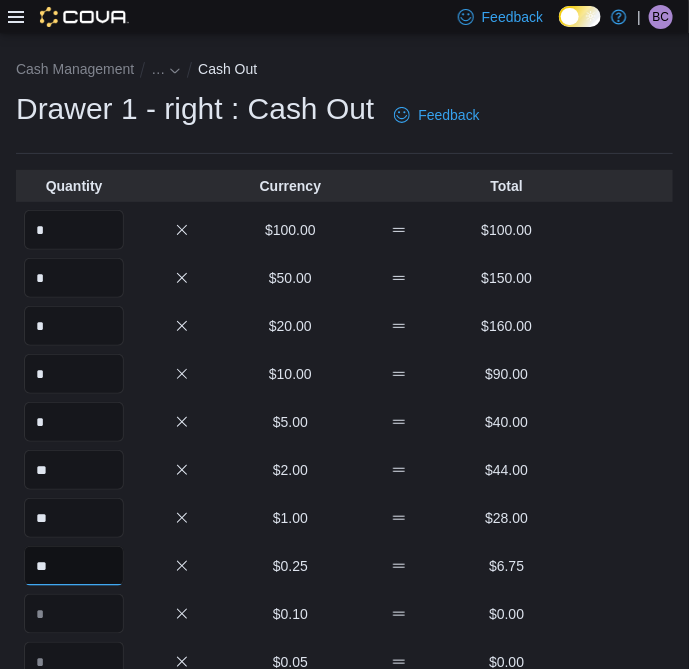 type on "**" 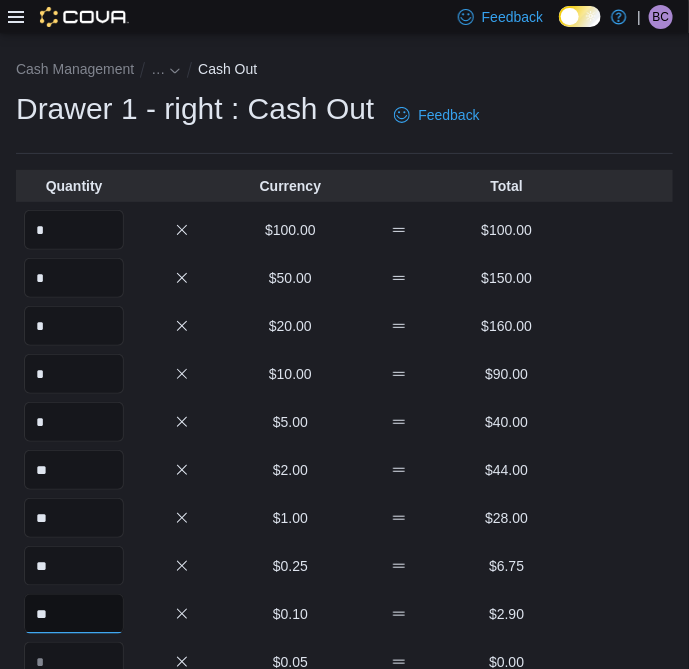 type on "**" 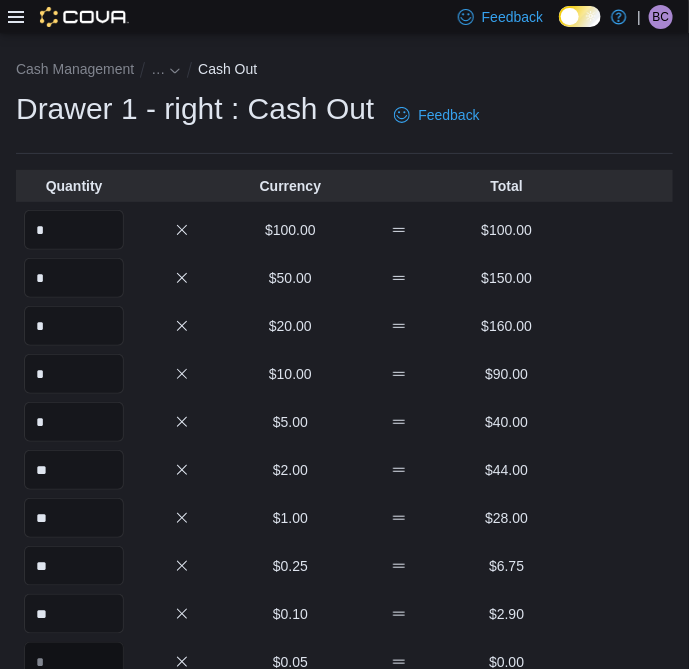 scroll, scrollTop: 13, scrollLeft: 0, axis: vertical 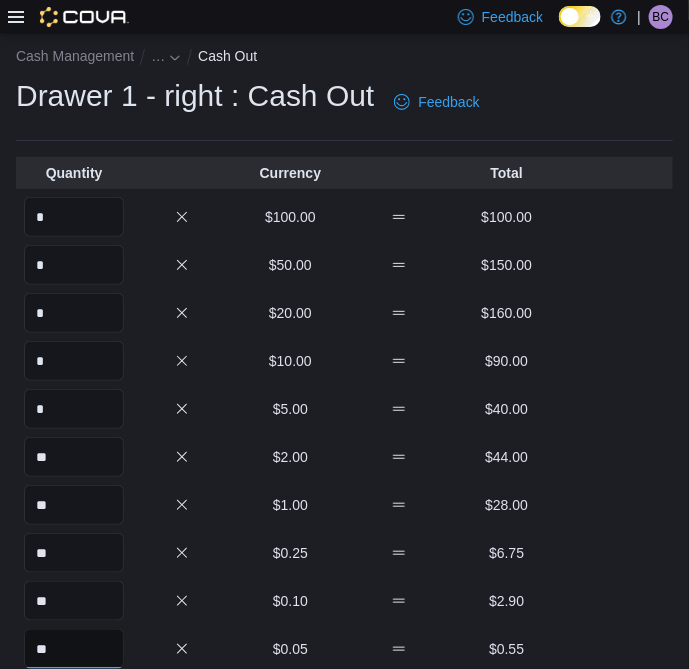 type on "**" 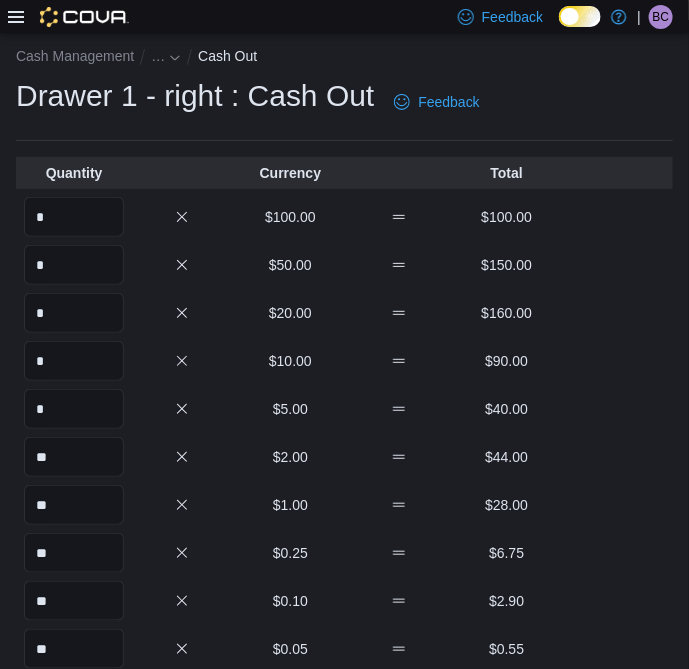 click on "* $20.00 $160.00" at bounding box center (344, 313) 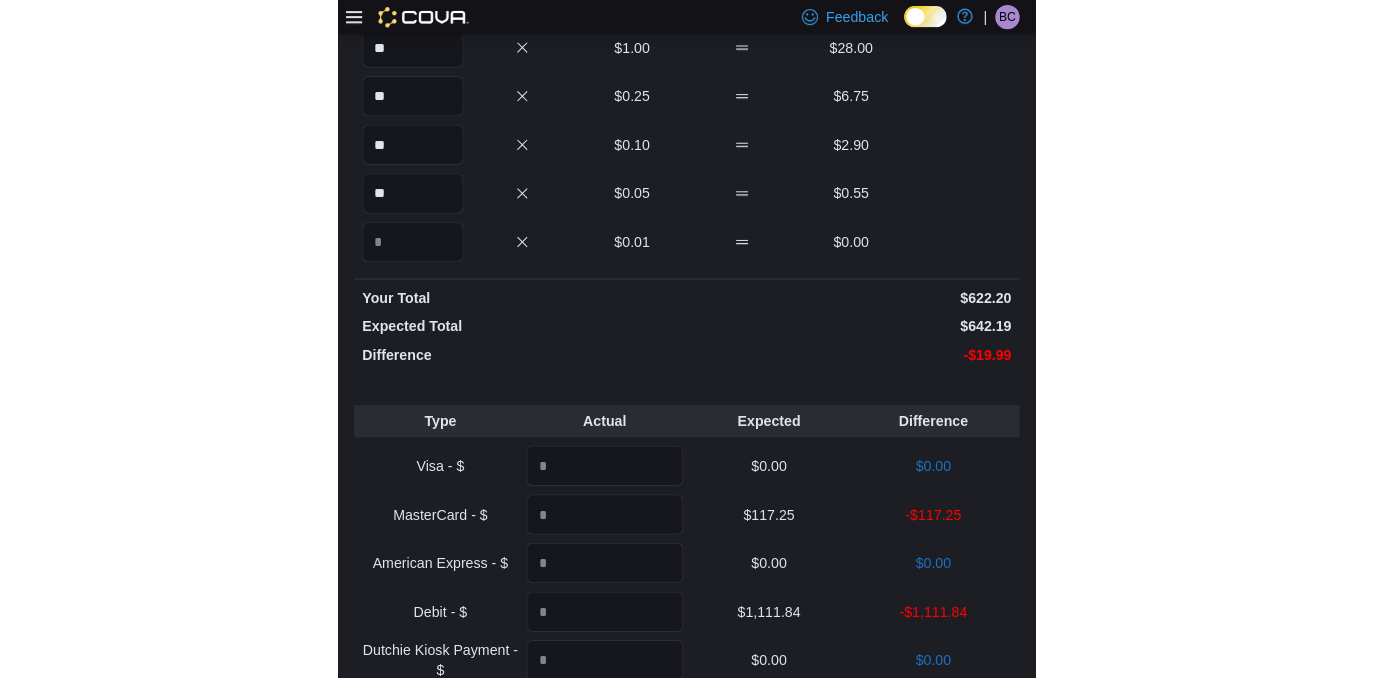 scroll, scrollTop: 406, scrollLeft: 0, axis: vertical 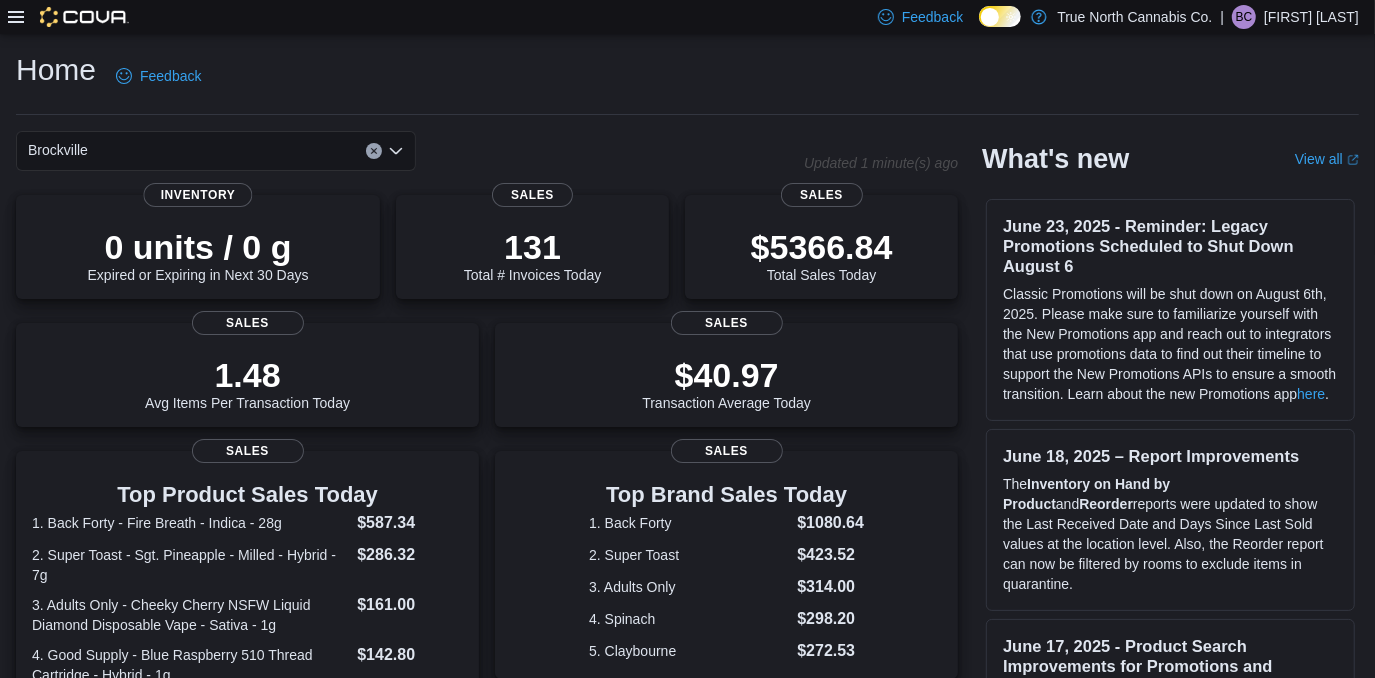 click 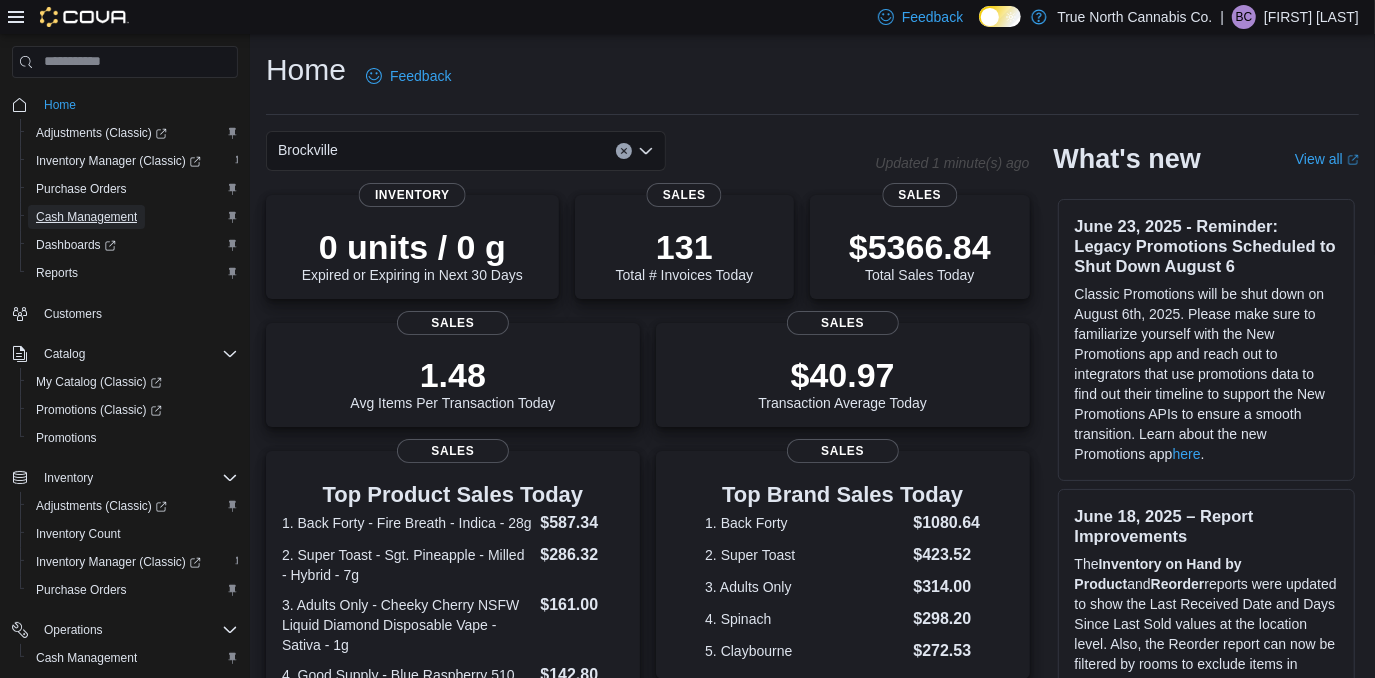 click on "Cash Management" at bounding box center (86, 217) 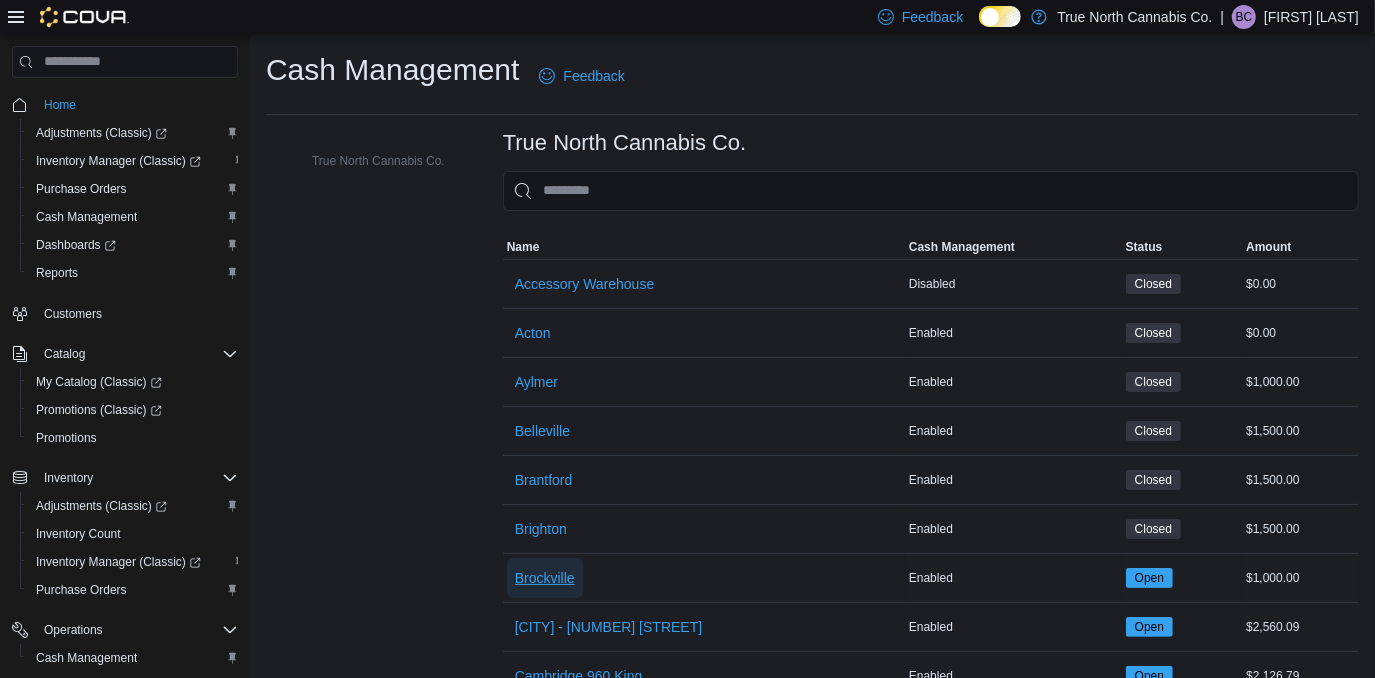 click on "Brockville" at bounding box center (545, 578) 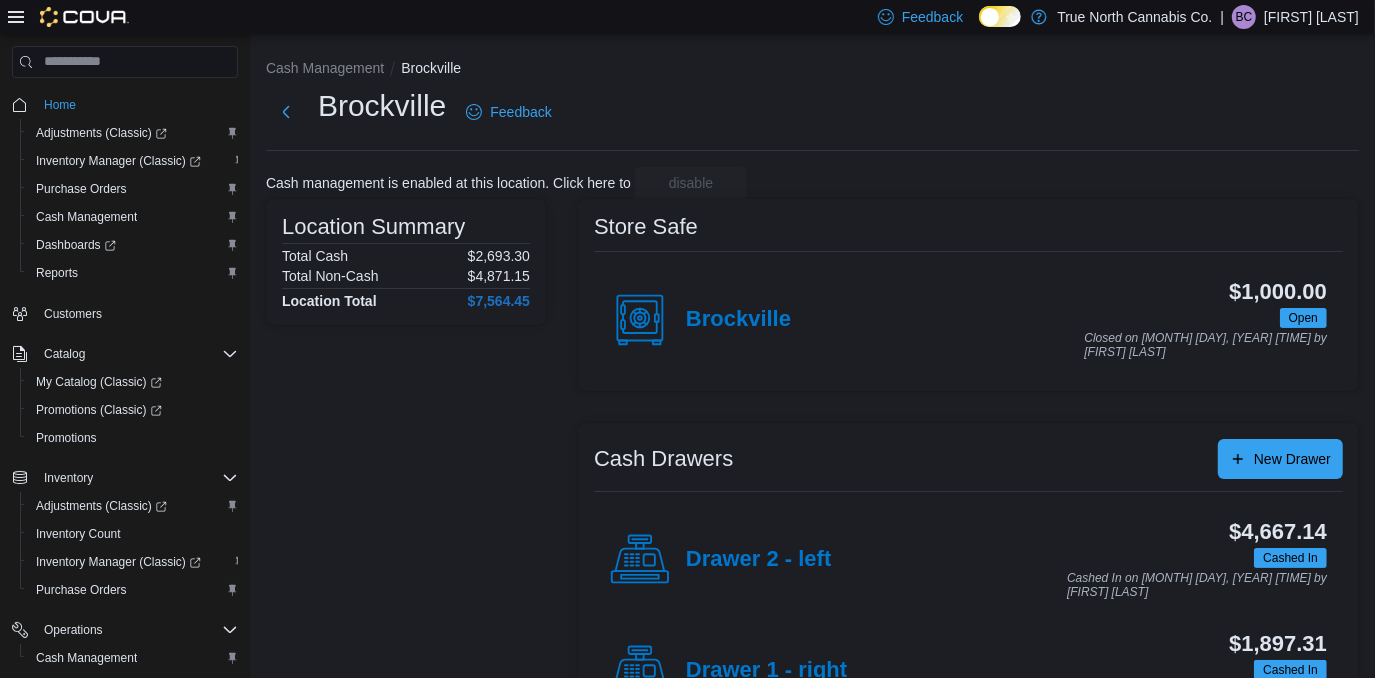 click on "Drawer 1 - right" at bounding box center [766, 671] 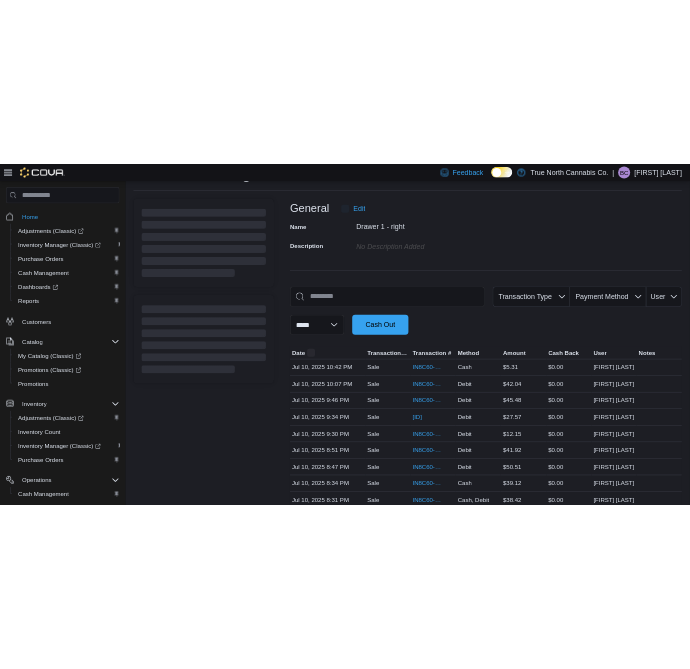 scroll, scrollTop: 90, scrollLeft: 0, axis: vertical 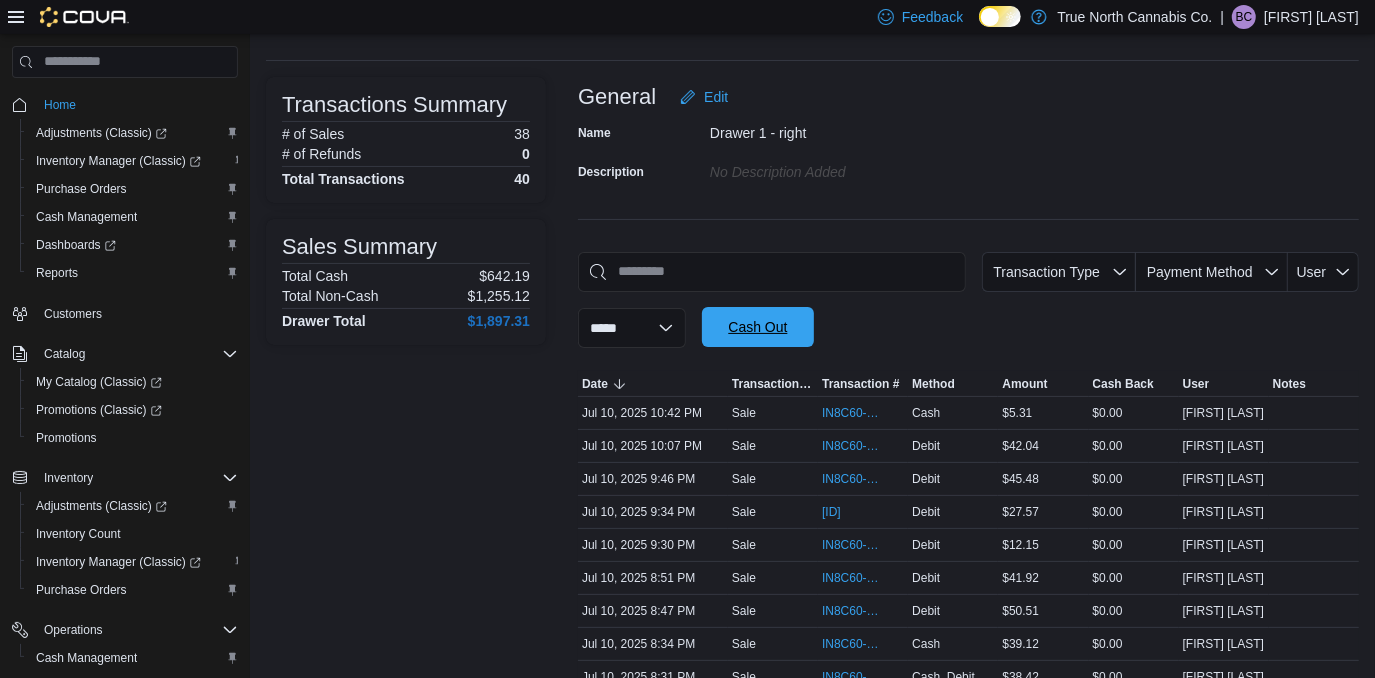 click on "Cash Out" at bounding box center (758, 327) 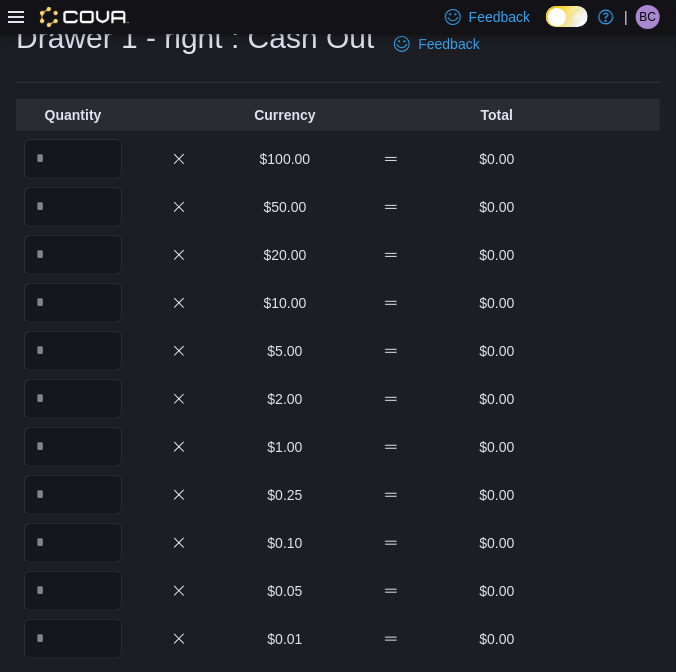 scroll, scrollTop: 0, scrollLeft: 0, axis: both 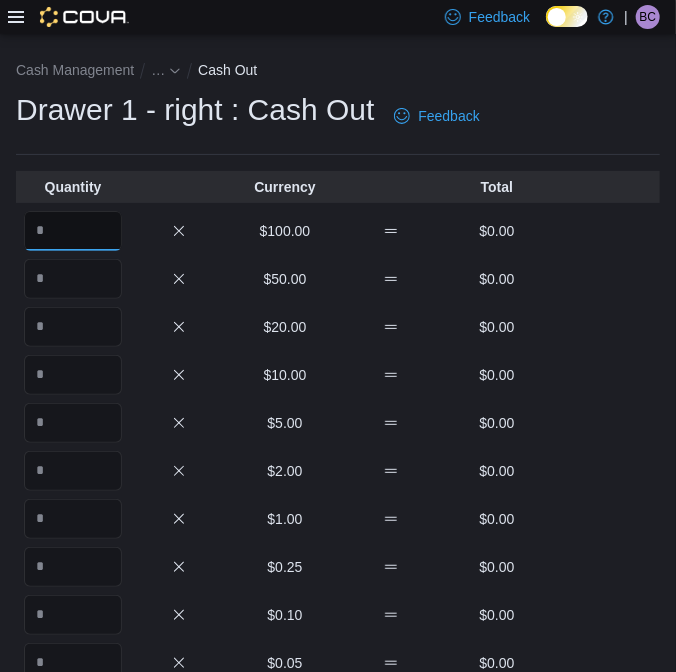 click at bounding box center (73, 231) 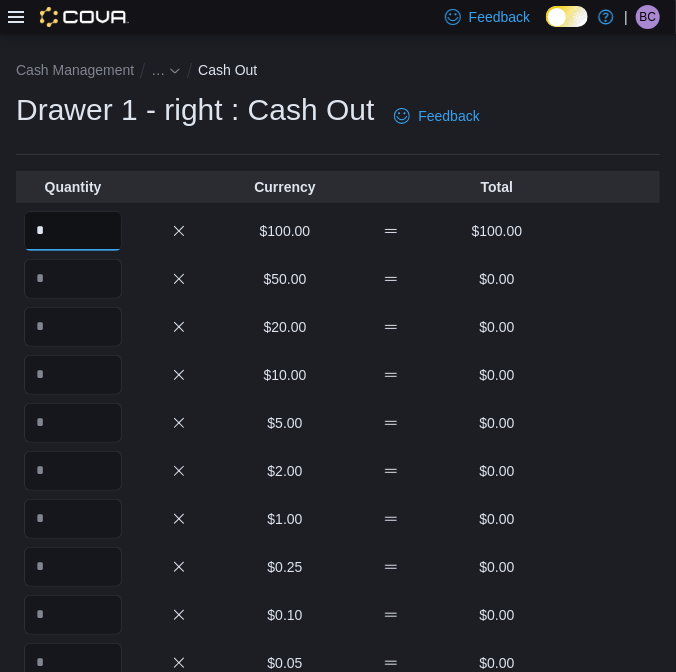 type on "*" 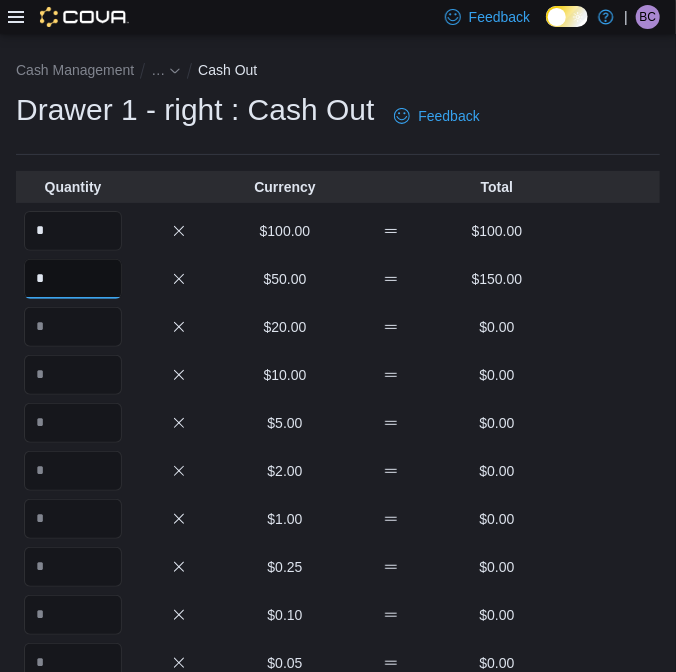 type on "*" 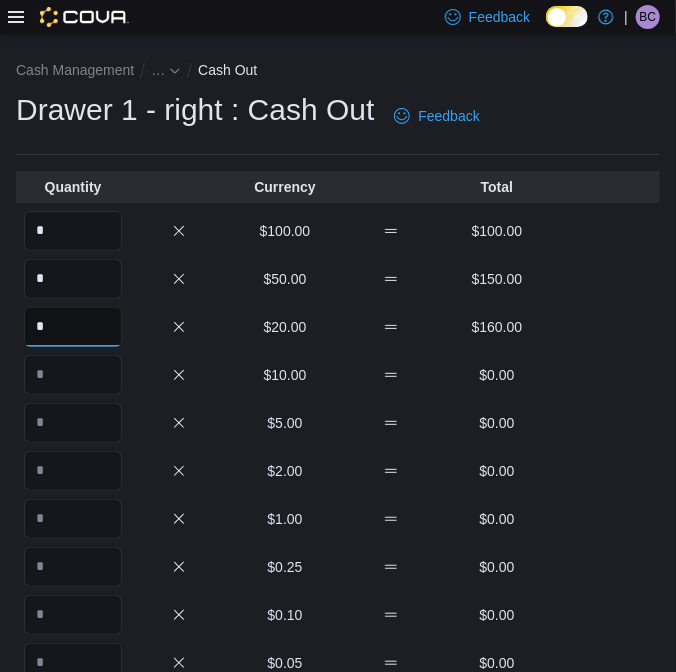 type on "*" 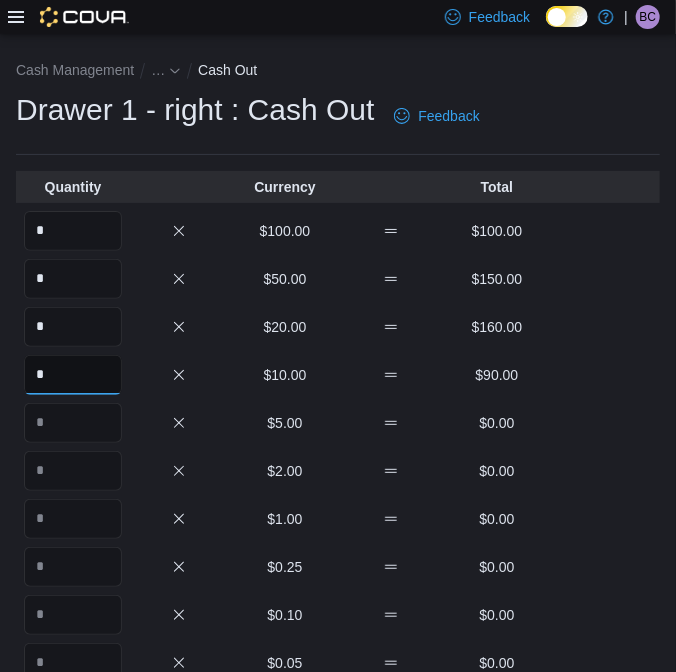 type on "*" 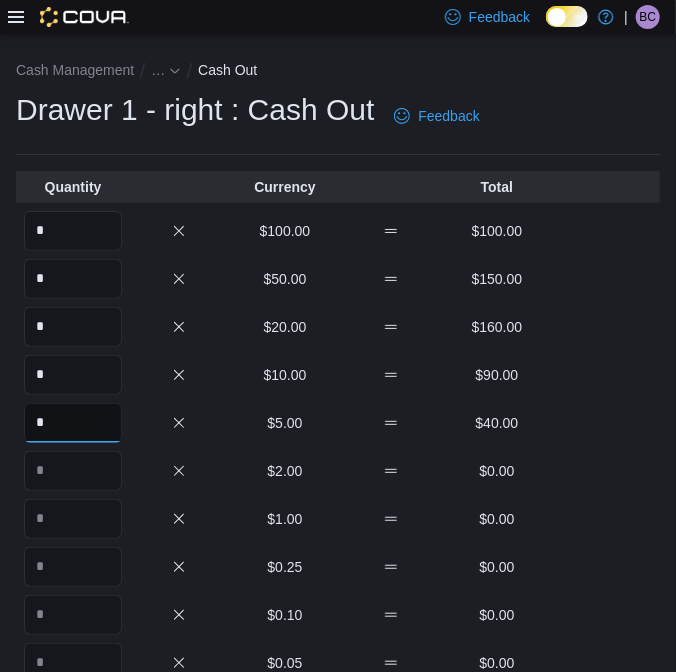 type on "*" 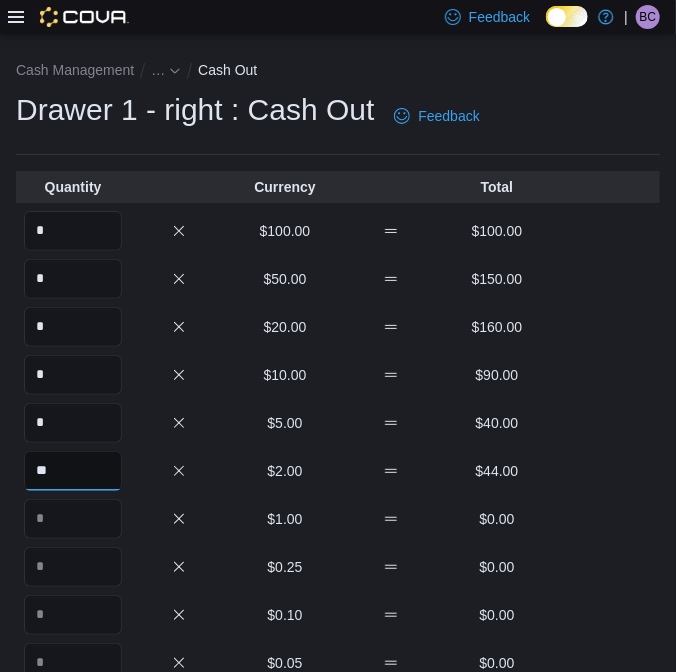 type on "**" 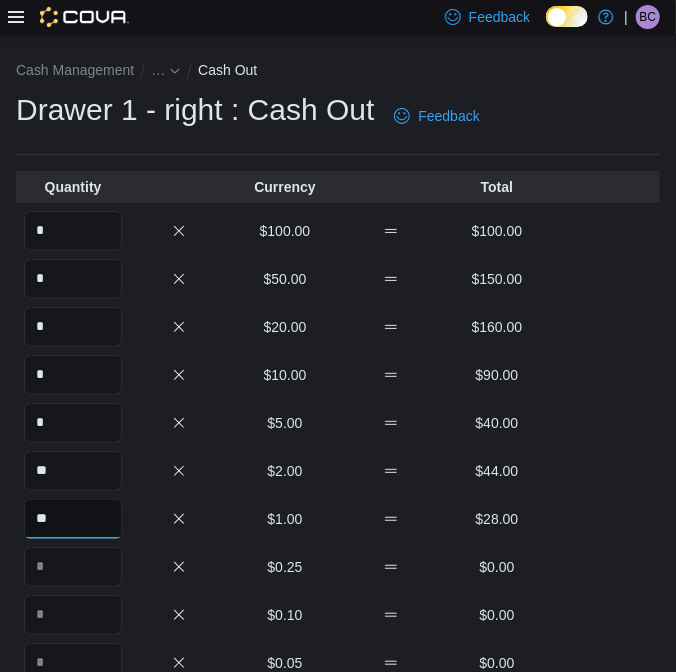 type on "**" 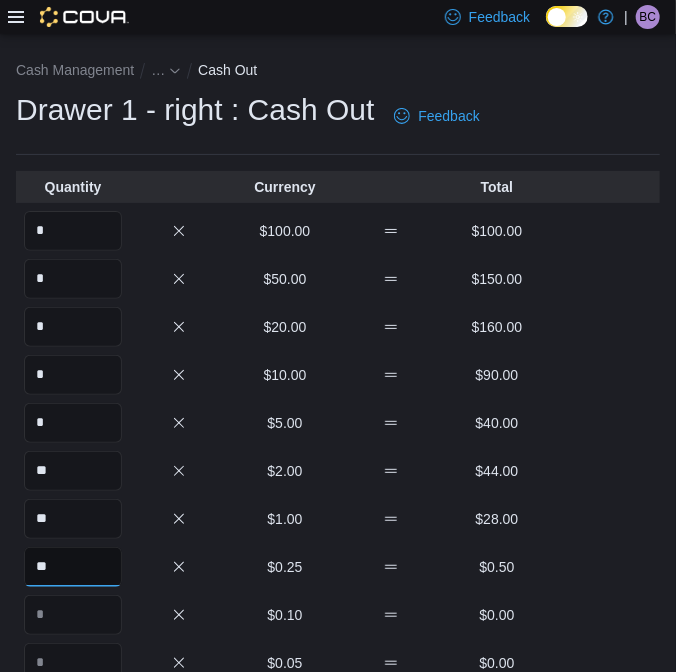 type on "**" 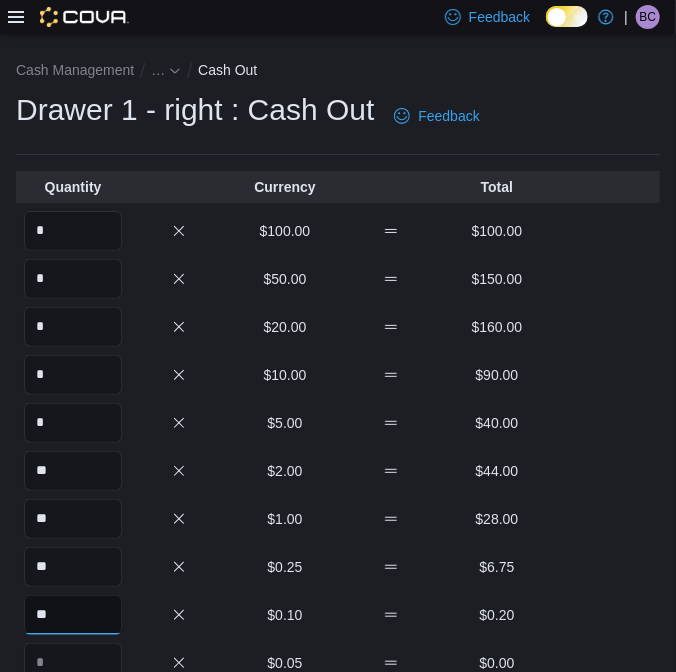 type on "**" 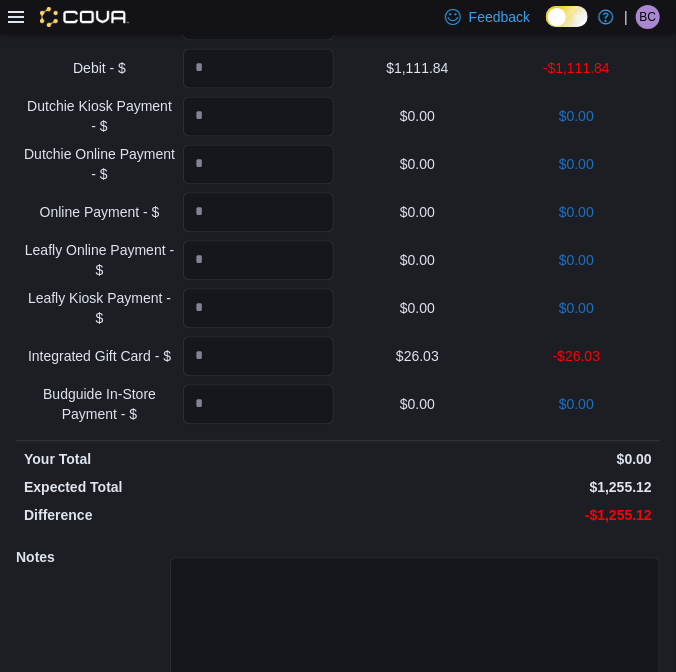 scroll, scrollTop: 1010, scrollLeft: 0, axis: vertical 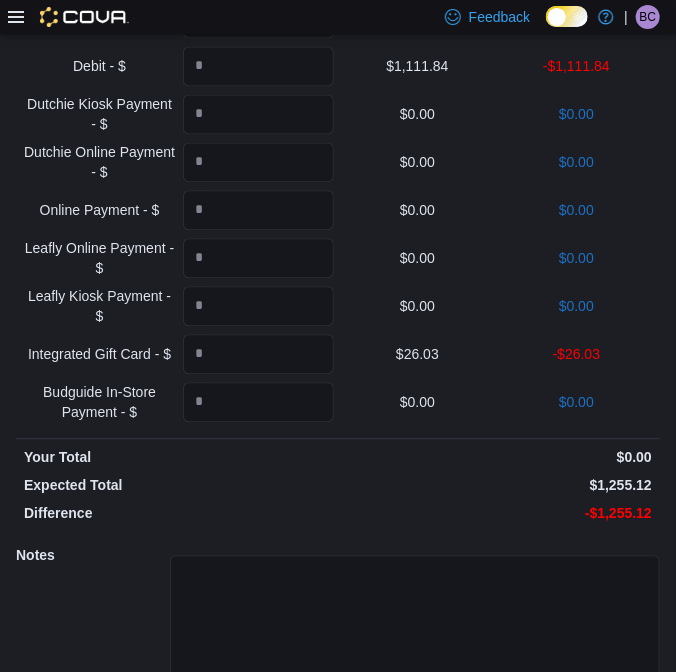 type on "**" 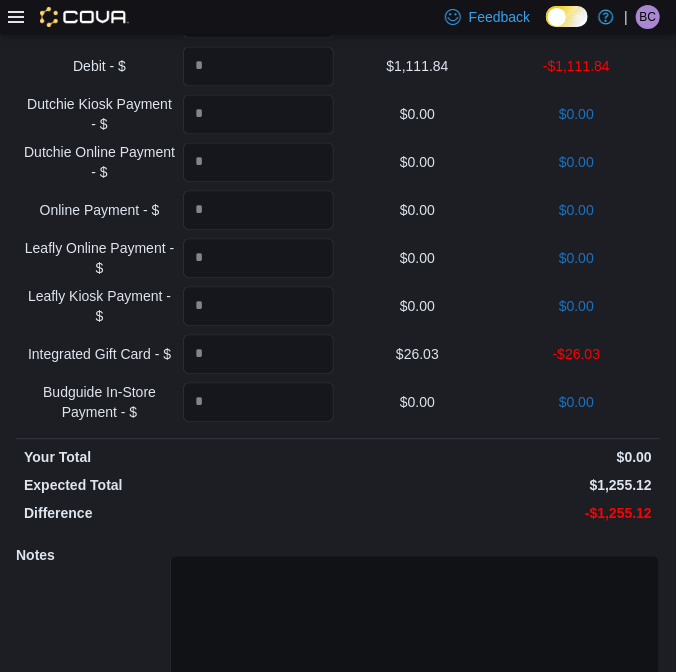 click at bounding box center [415, 630] 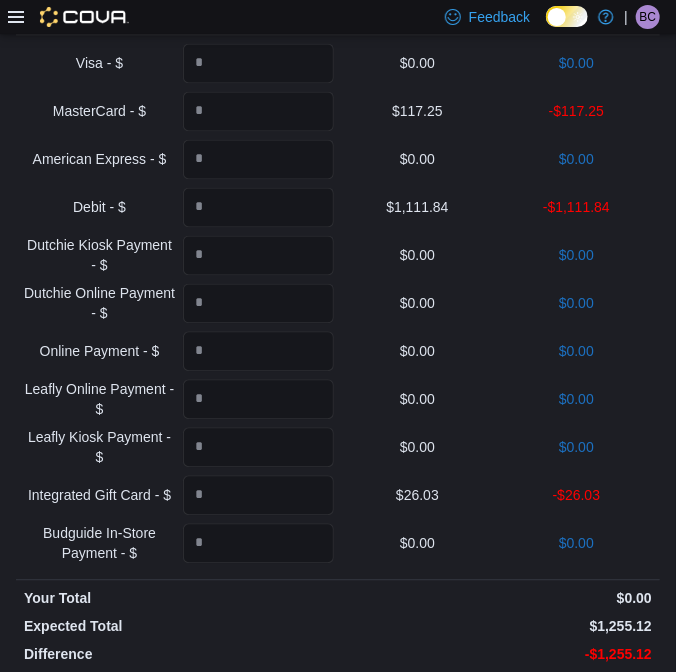 scroll, scrollTop: 829, scrollLeft: 0, axis: vertical 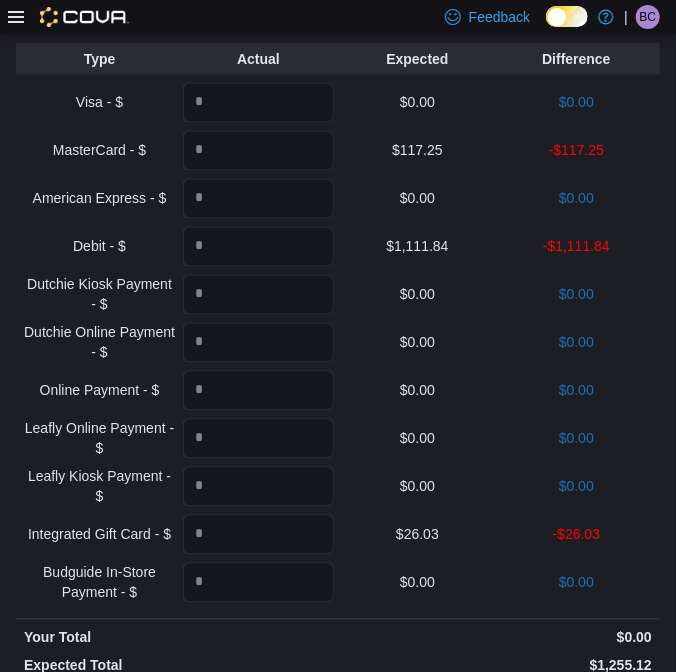 type on "**********" 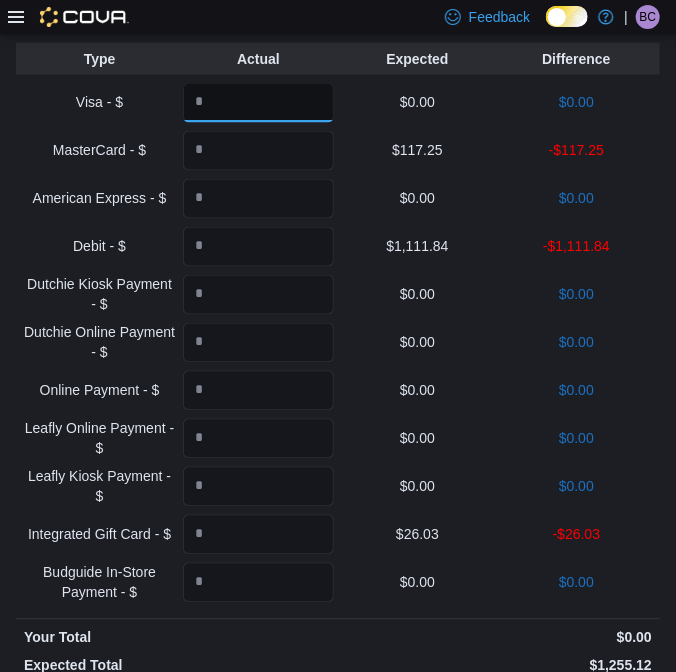 click at bounding box center (258, 103) 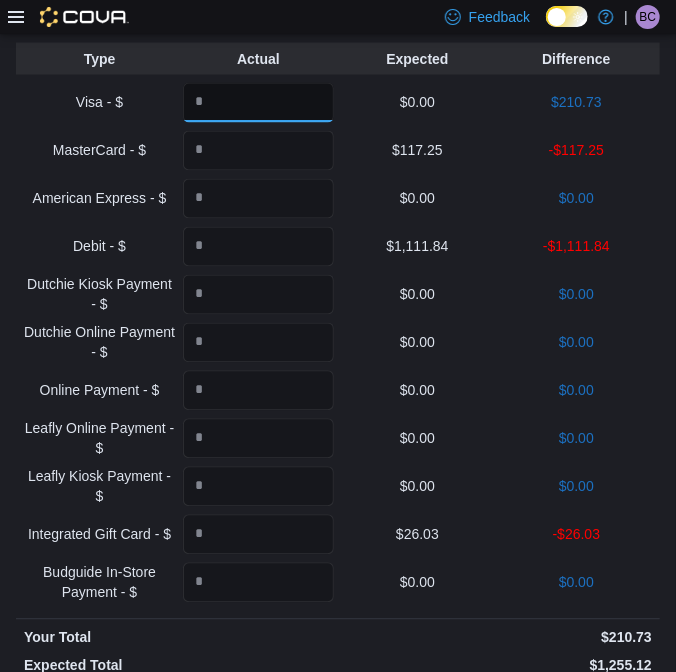 type on "******" 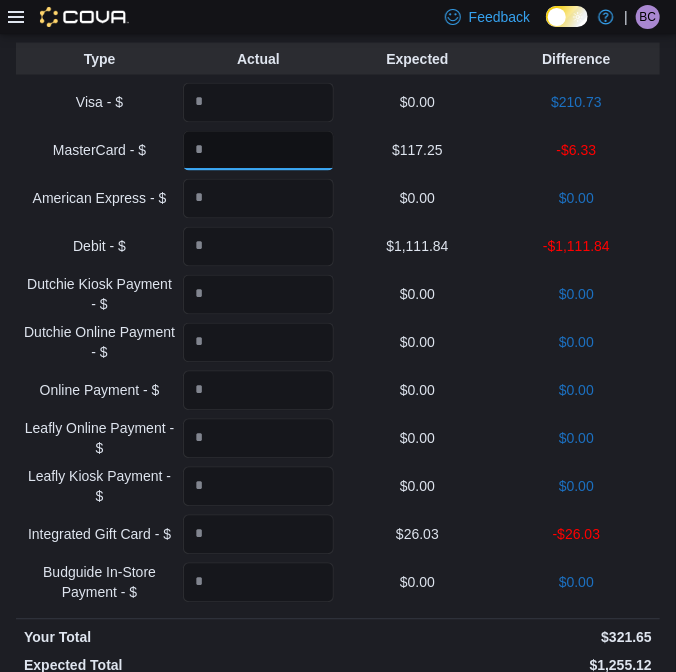 type on "******" 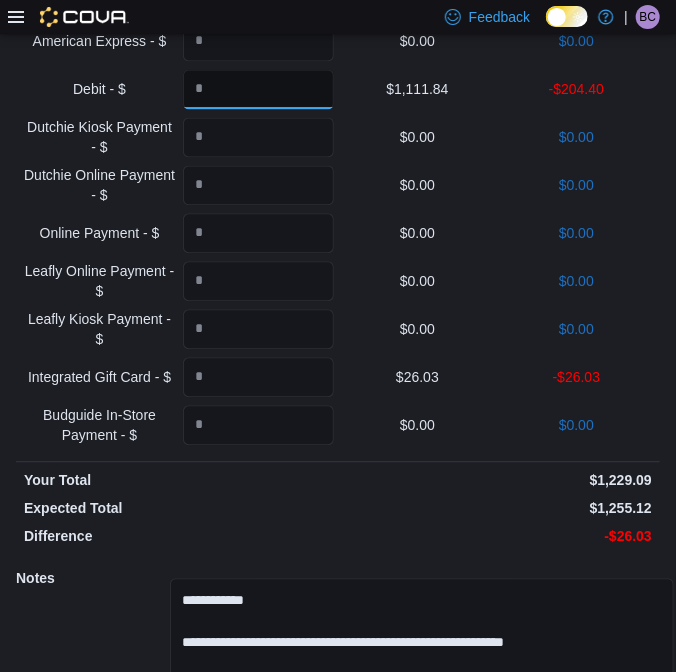 scroll, scrollTop: 845, scrollLeft: 0, axis: vertical 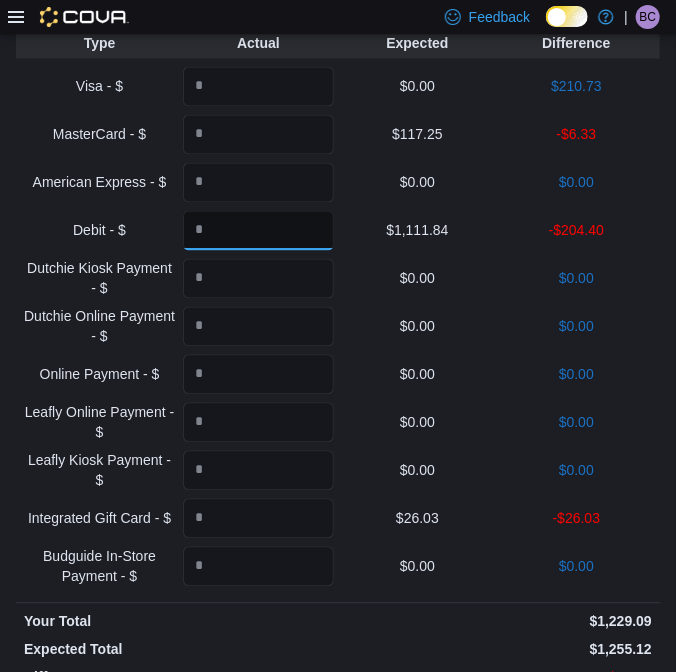 type on "******" 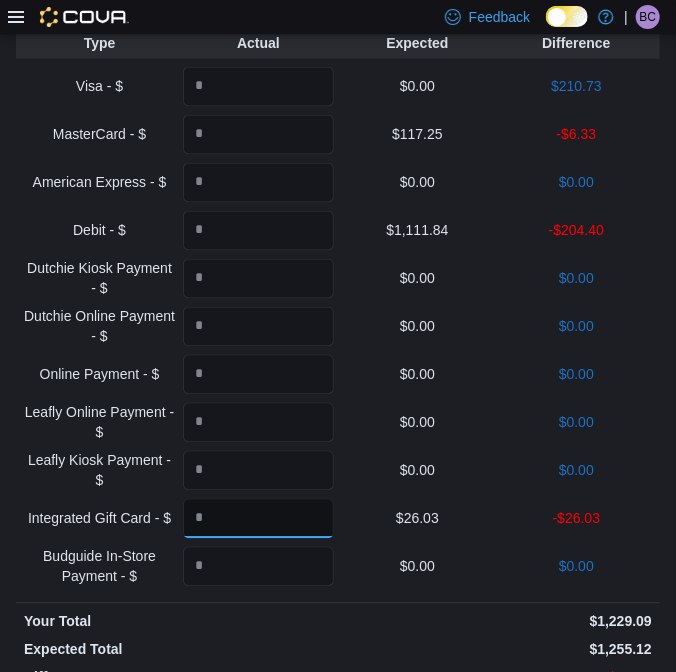 click at bounding box center [258, 519] 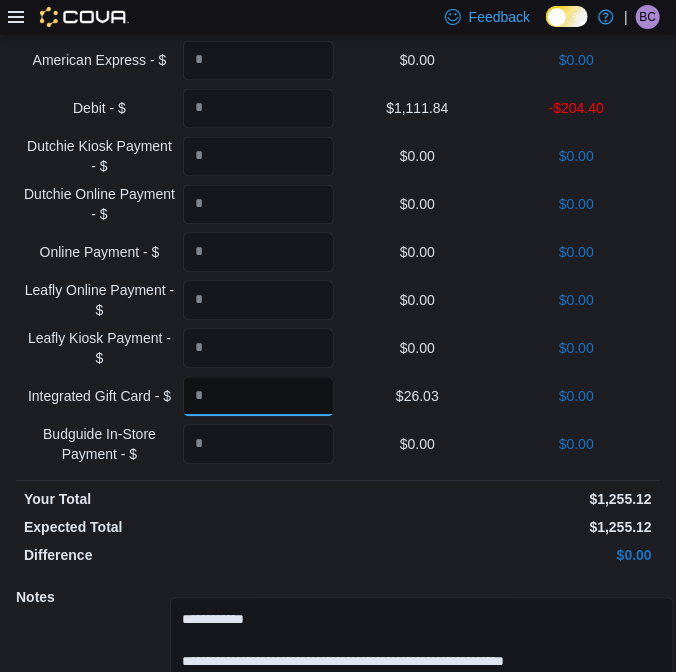 scroll, scrollTop: 1118, scrollLeft: 0, axis: vertical 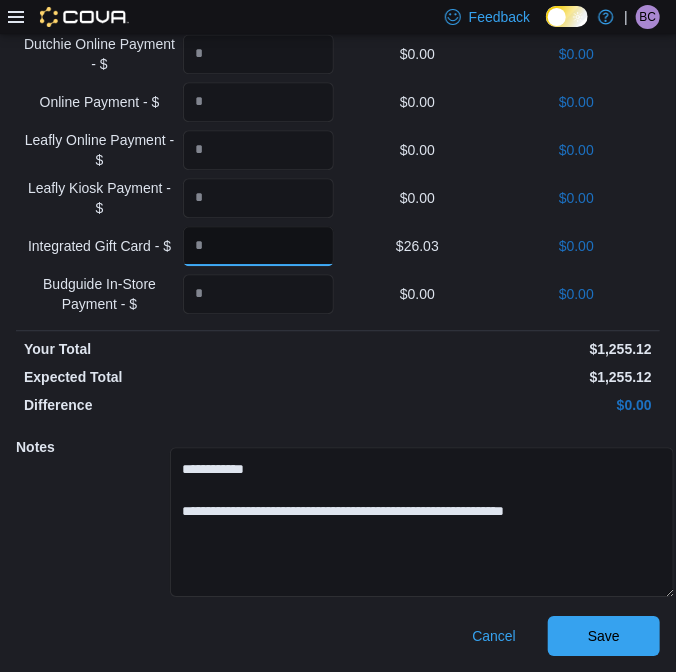 type on "*****" 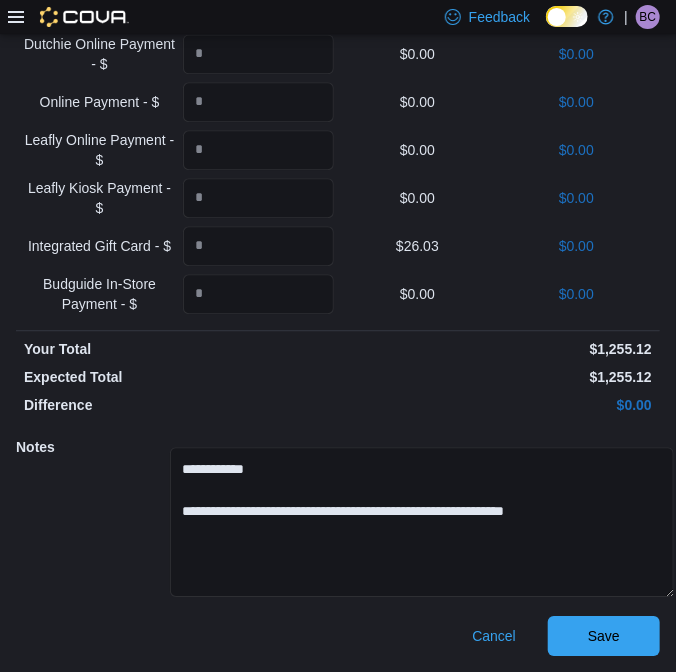 click on "**********" at bounding box center [338, 519] 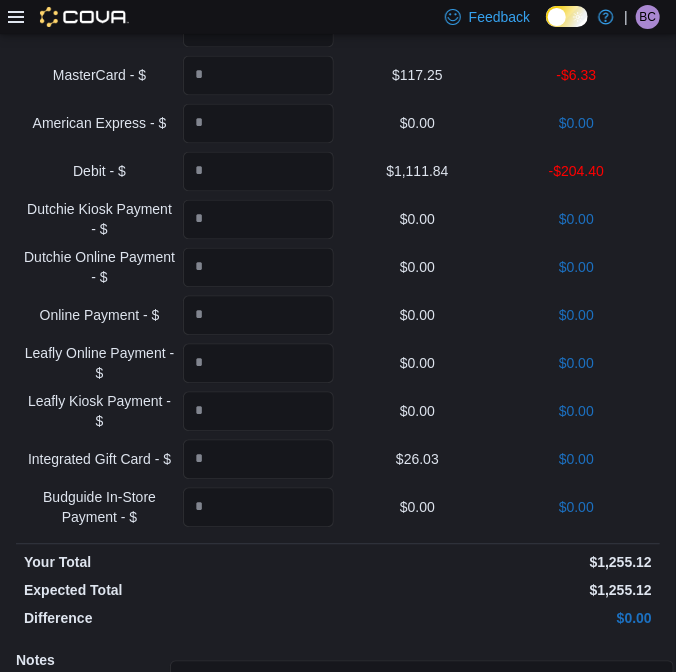 scroll, scrollTop: 1118, scrollLeft: 0, axis: vertical 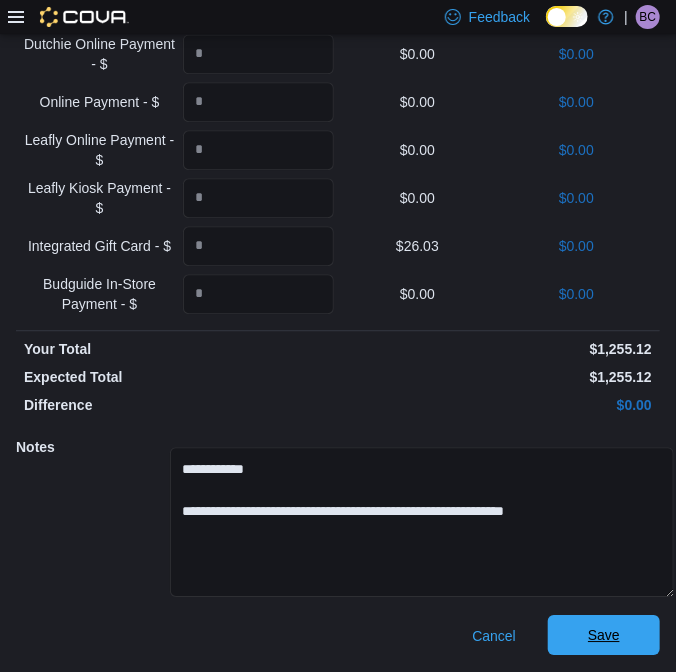 click on "Save" at bounding box center [604, 635] 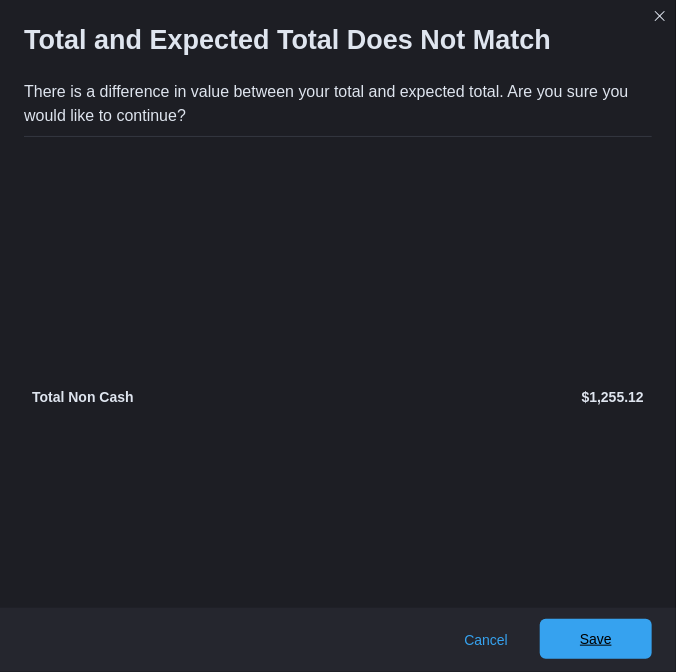 click on "Save" at bounding box center (596, 639) 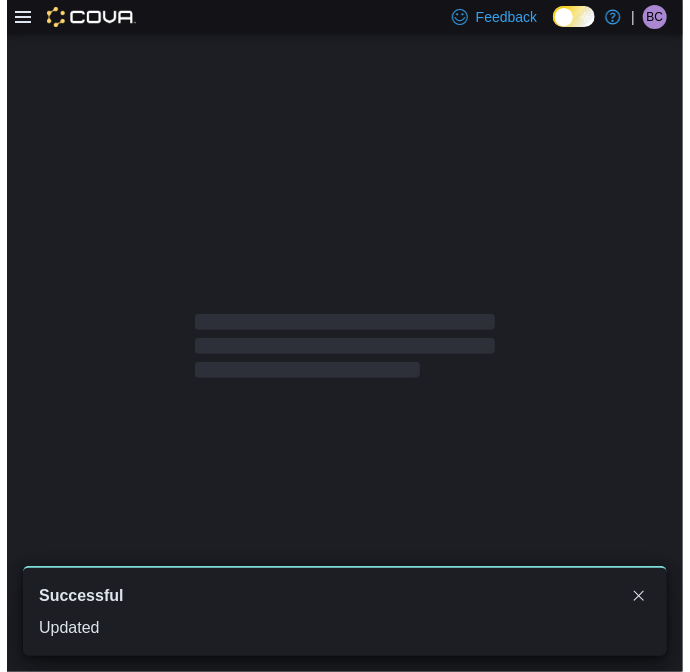 scroll, scrollTop: 0, scrollLeft: 0, axis: both 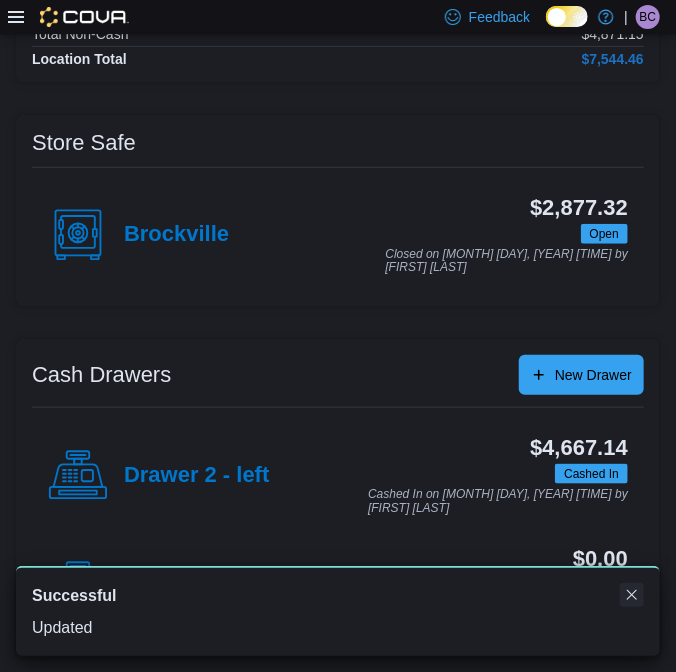 click at bounding box center (632, 595) 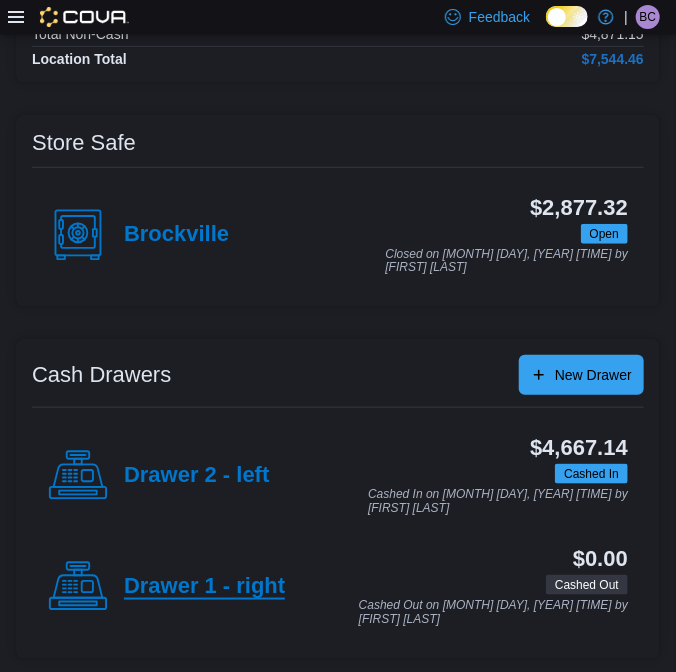 click on "Drawer 1 - right" at bounding box center [204, 587] 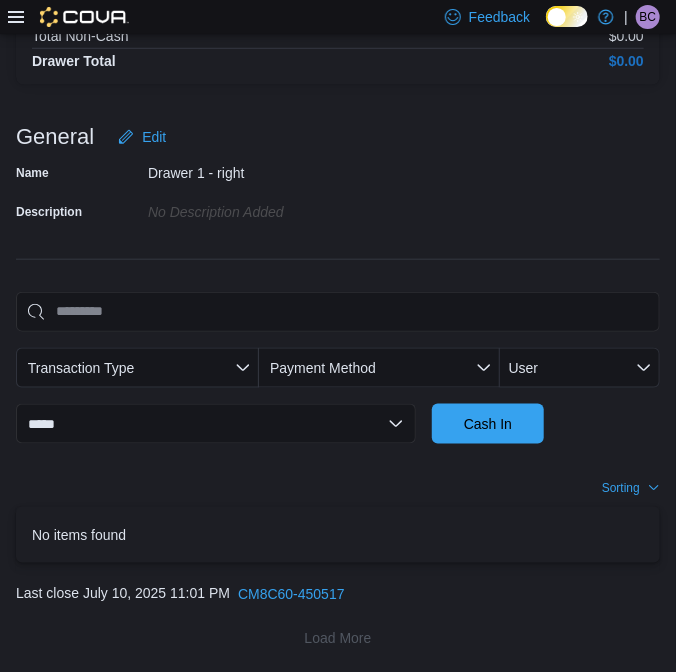 scroll, scrollTop: 356, scrollLeft: 0, axis: vertical 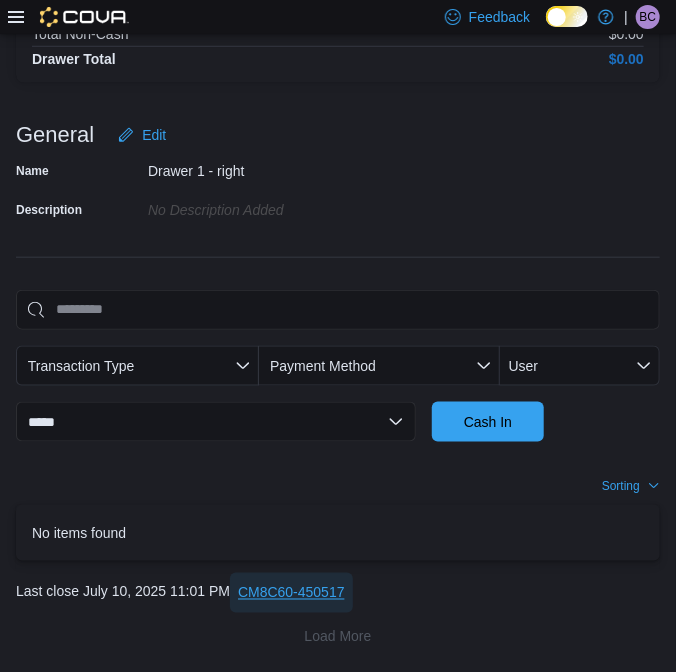 click on "CM8C60-450517" at bounding box center (291, 593) 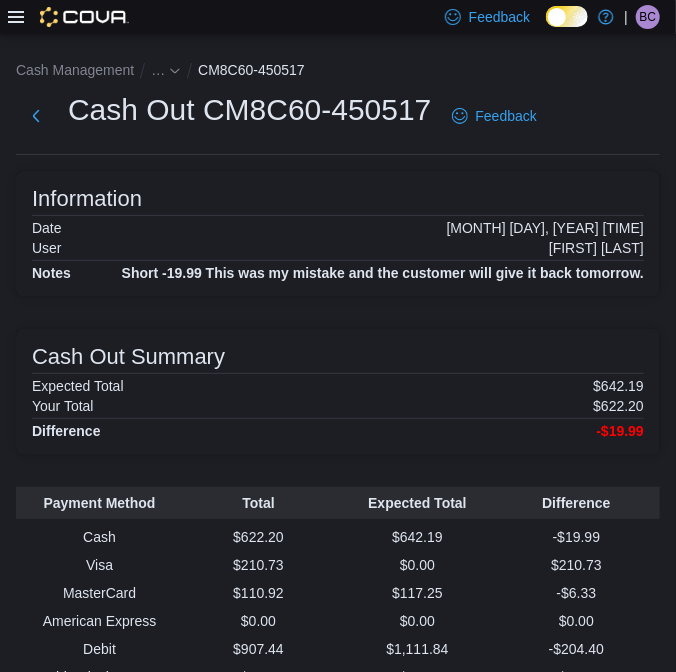 scroll, scrollTop: 0, scrollLeft: 0, axis: both 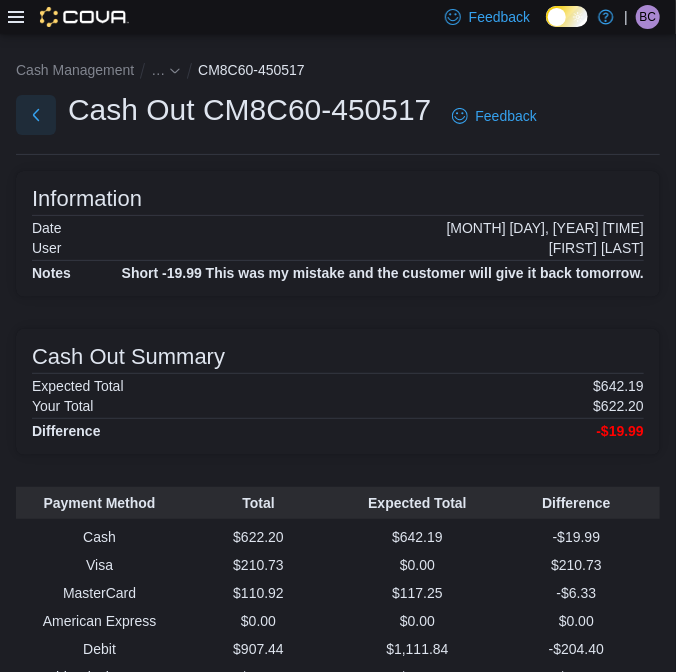click at bounding box center (36, 115) 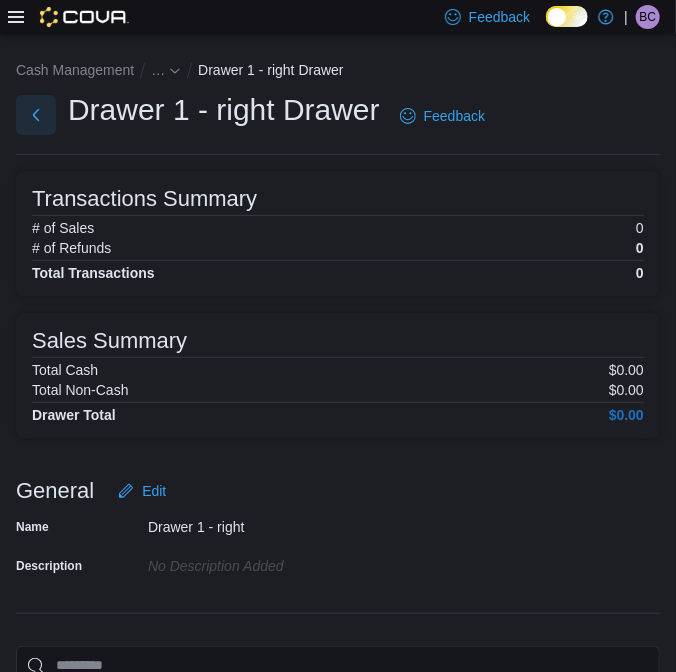 click at bounding box center (36, 115) 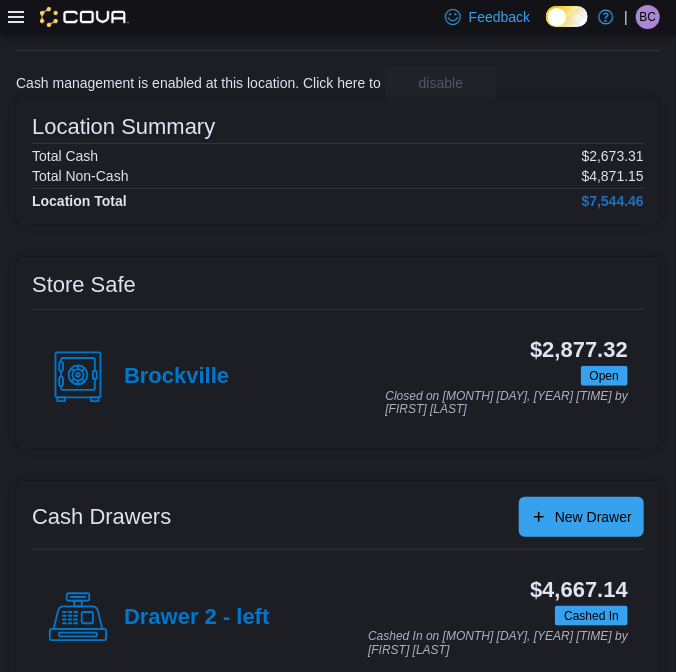 scroll, scrollTop: 242, scrollLeft: 0, axis: vertical 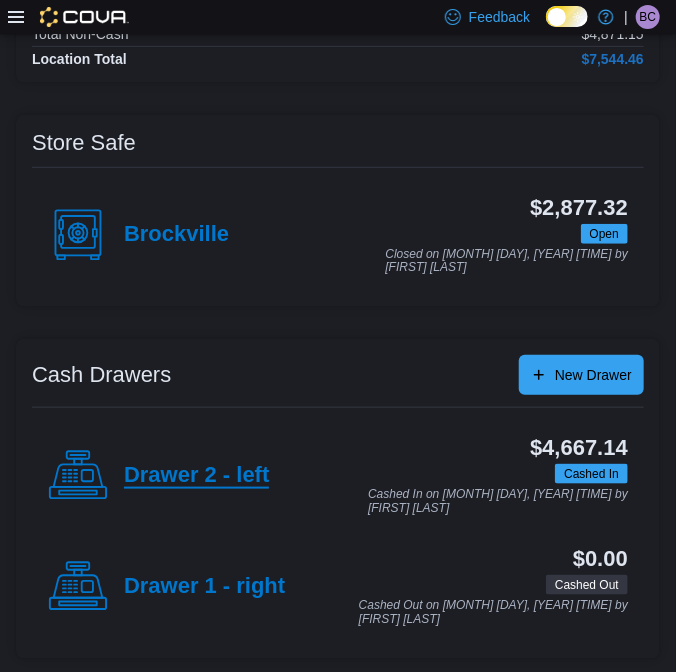 click on "Drawer 2 - left" at bounding box center (196, 476) 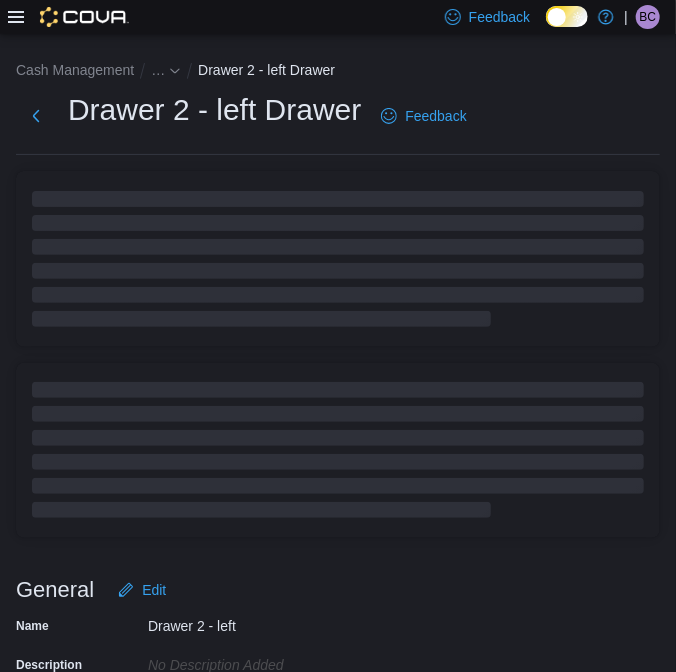 scroll, scrollTop: 272, scrollLeft: 0, axis: vertical 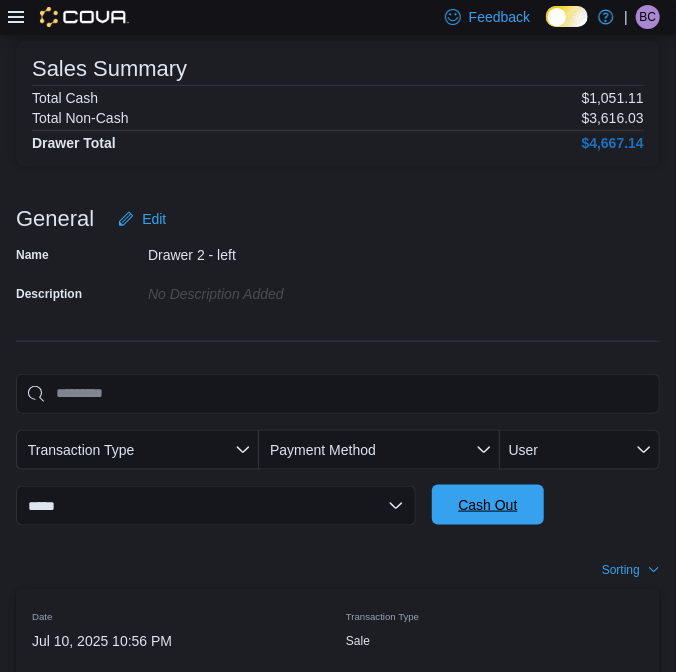click on "Cash Out" at bounding box center [488, 505] 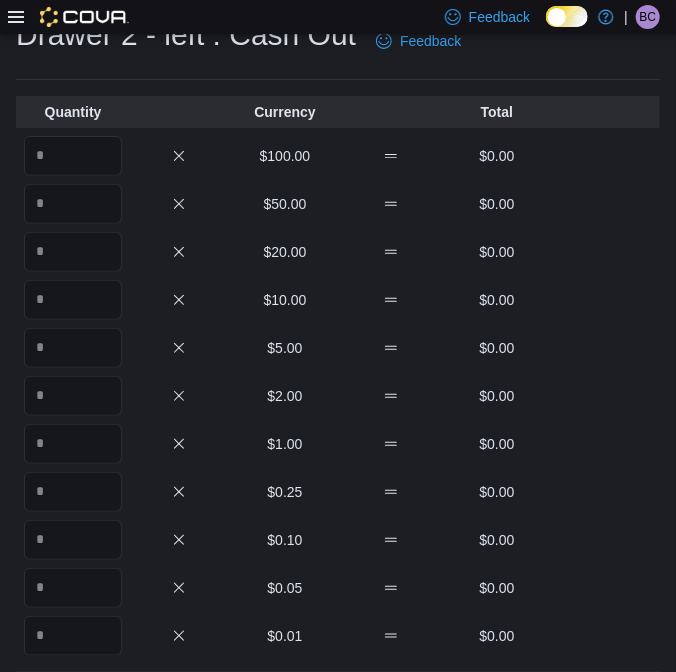 scroll, scrollTop: 0, scrollLeft: 0, axis: both 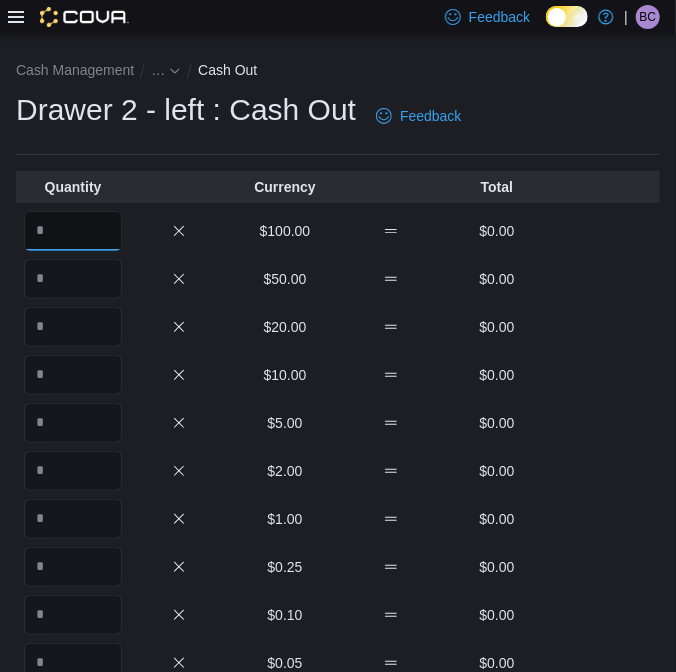 click at bounding box center (73, 231) 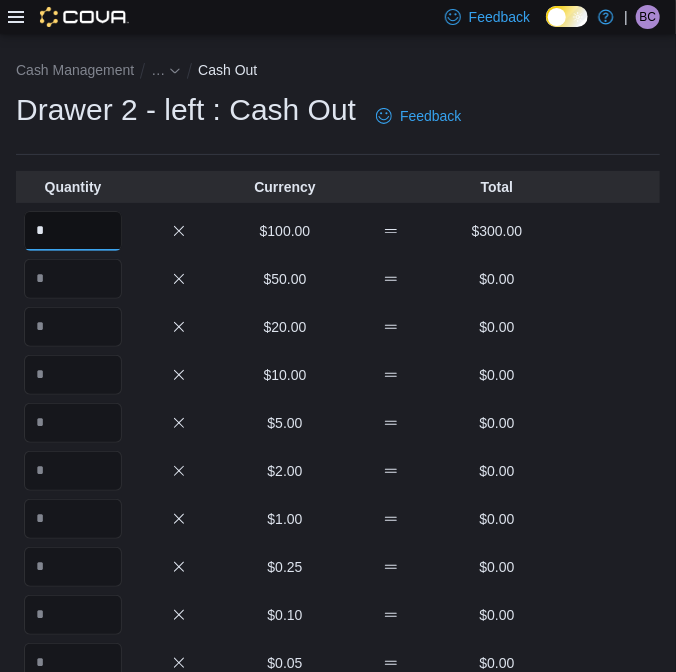 type on "*" 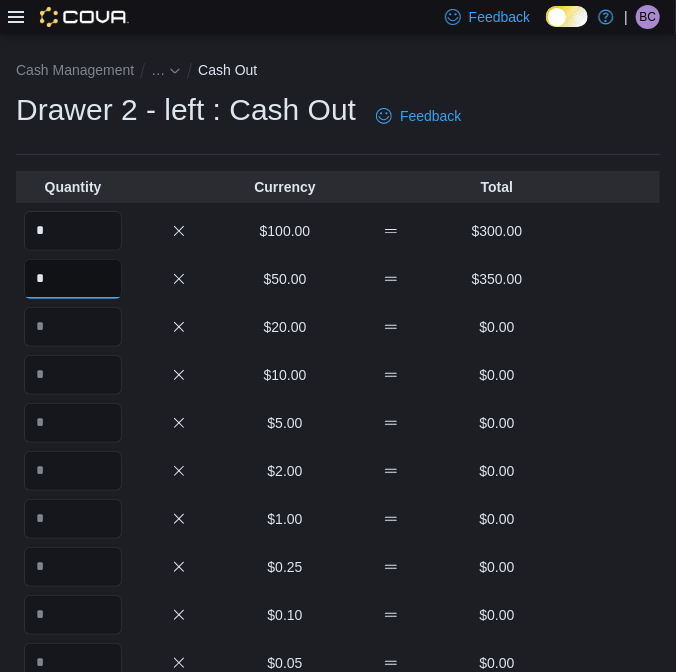 type on "*" 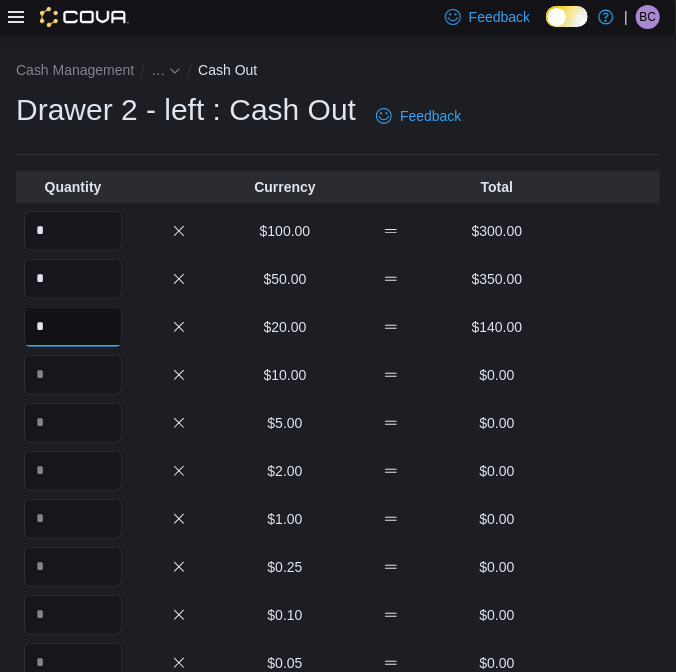 type on "*" 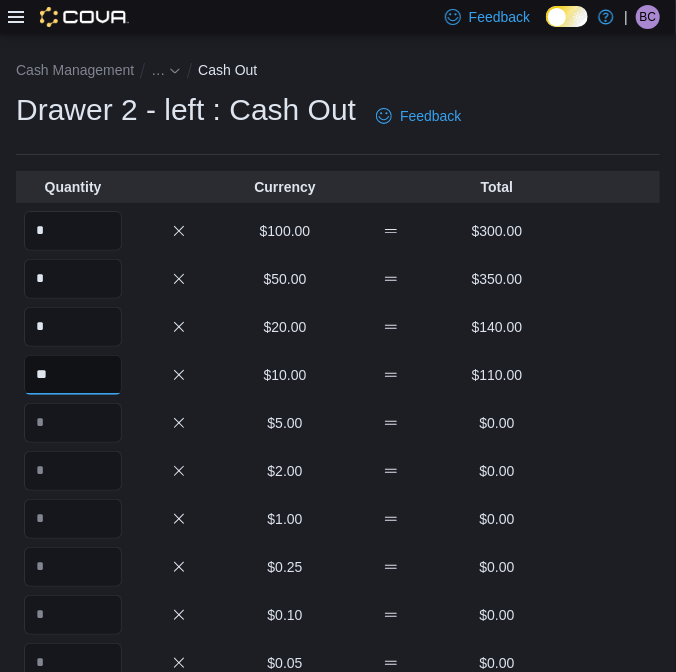 type on "**" 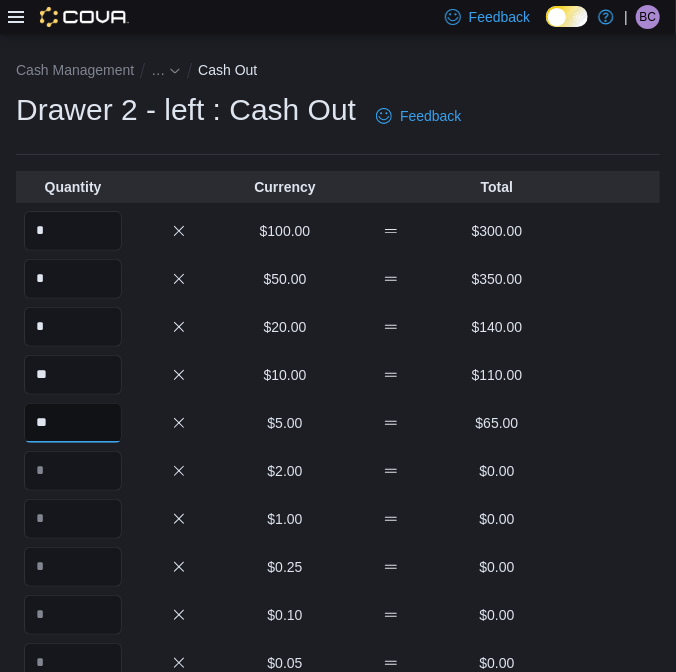 type on "**" 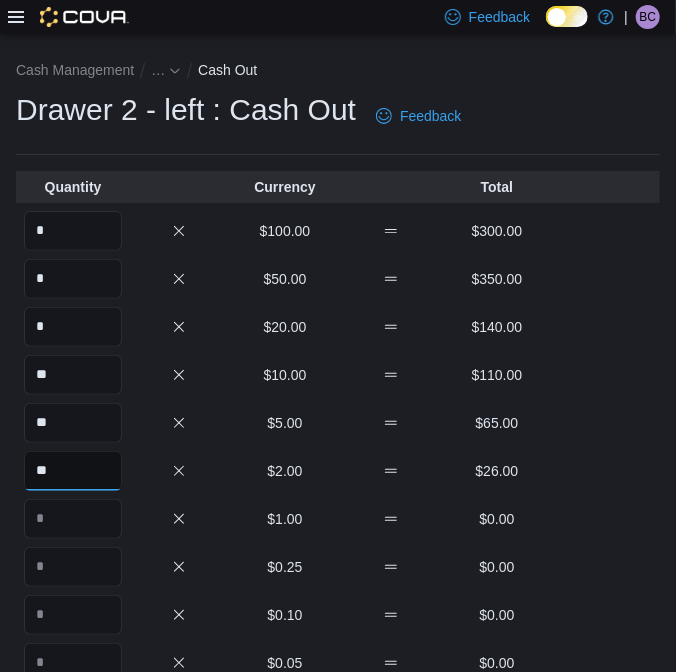 type on "**" 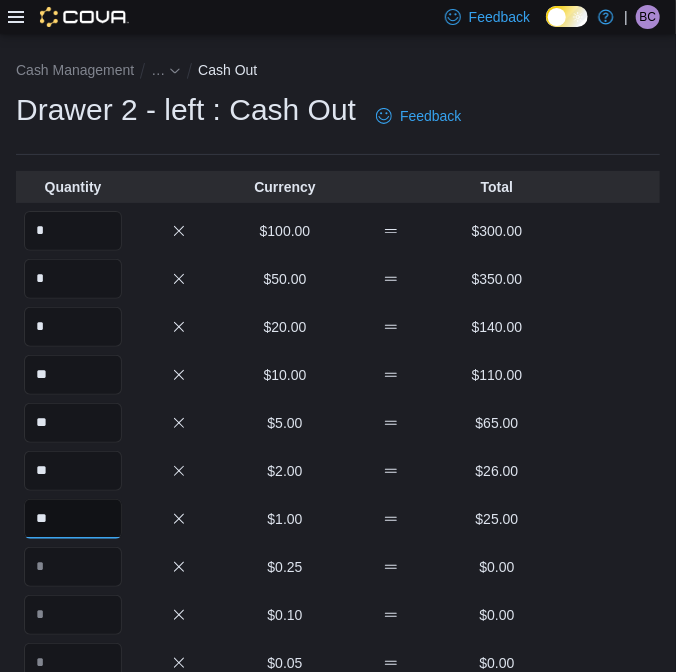 type on "**" 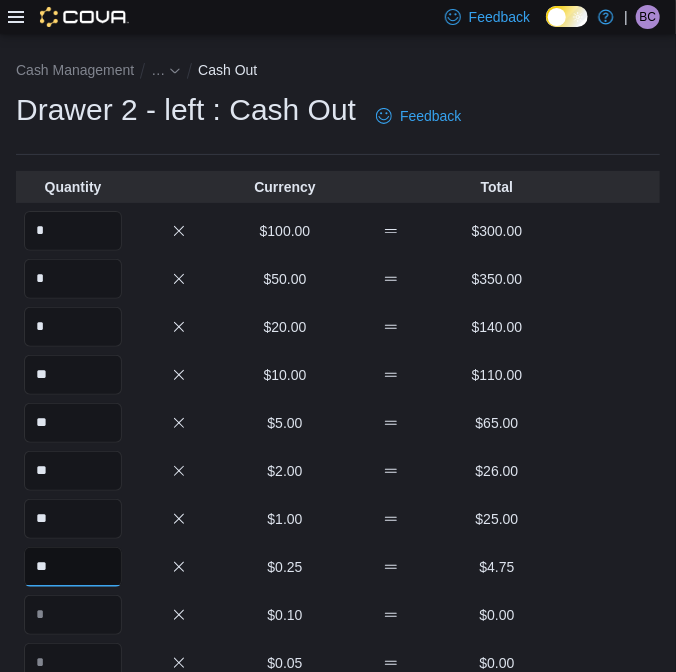 type on "**" 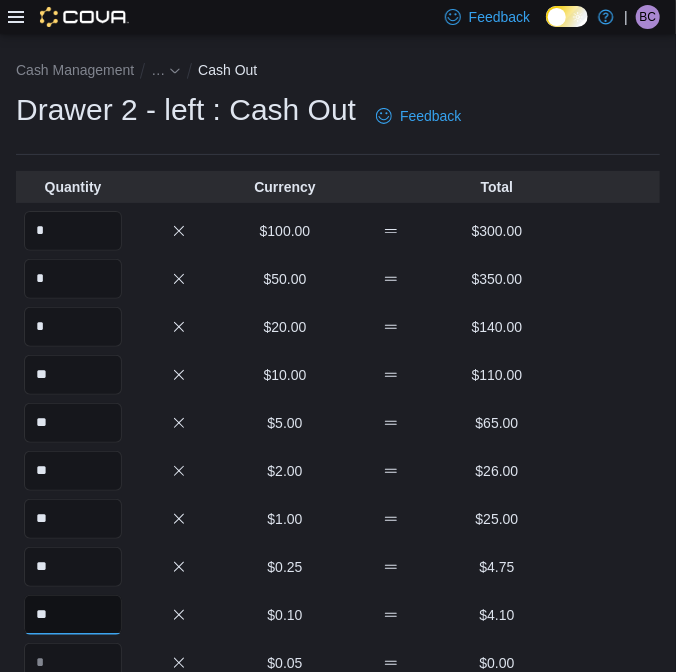 type on "**" 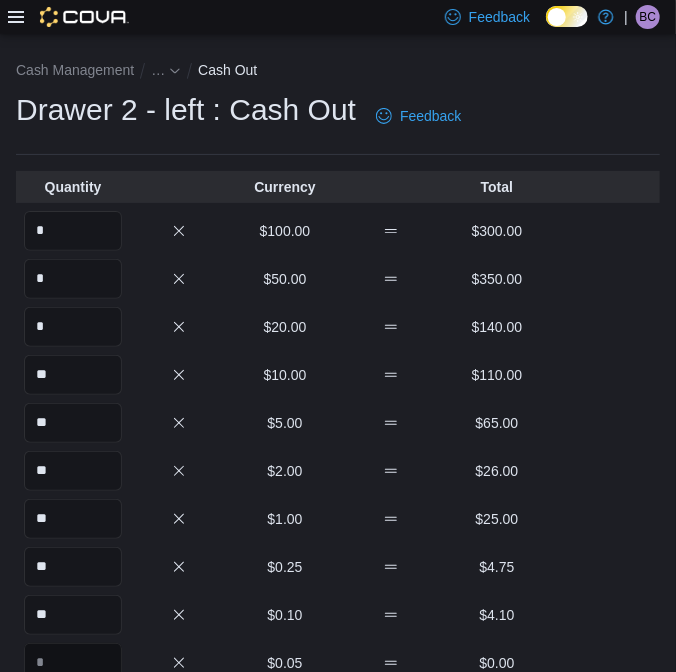scroll, scrollTop: 10, scrollLeft: 0, axis: vertical 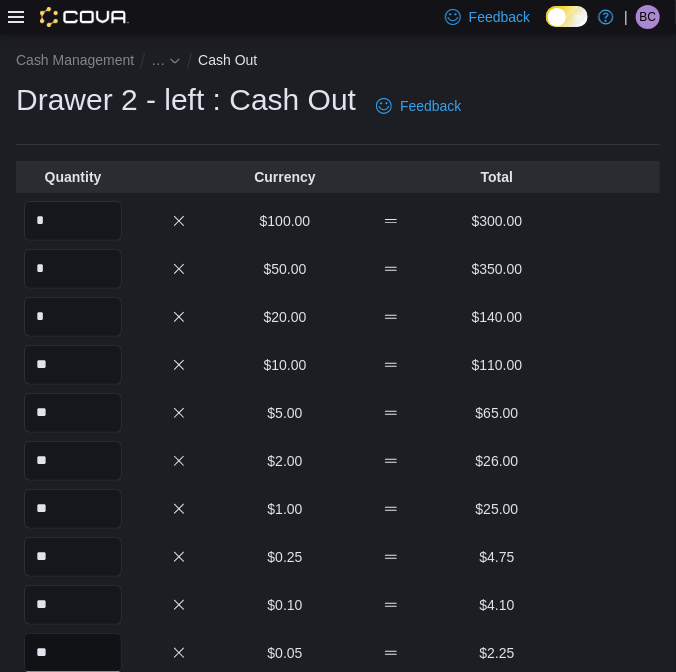 type on "**" 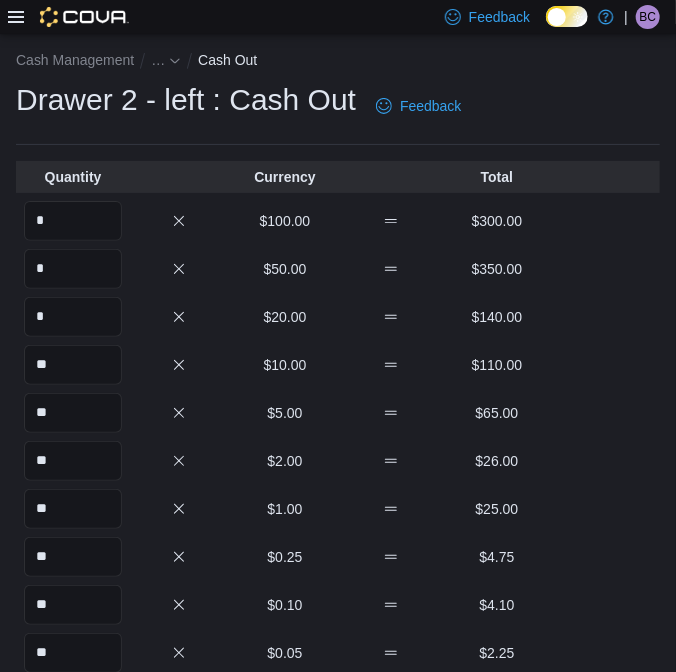 scroll, scrollTop: 374, scrollLeft: 0, axis: vertical 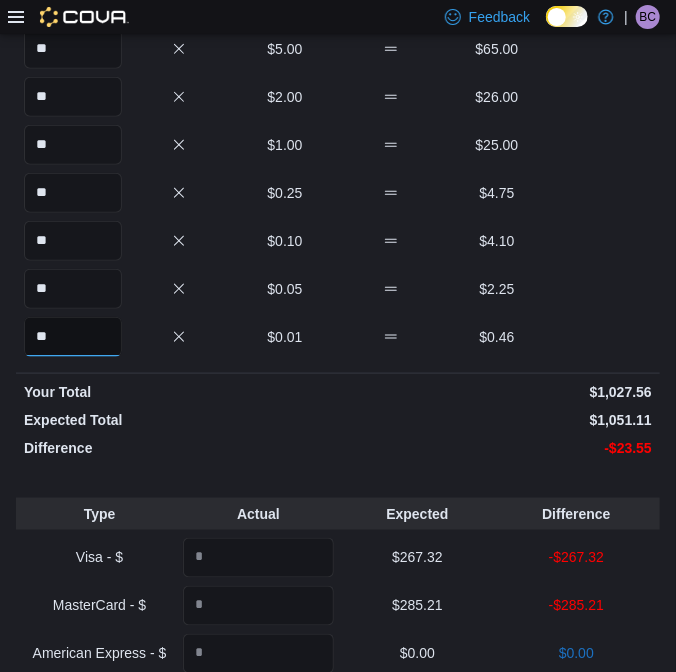 type on "**" 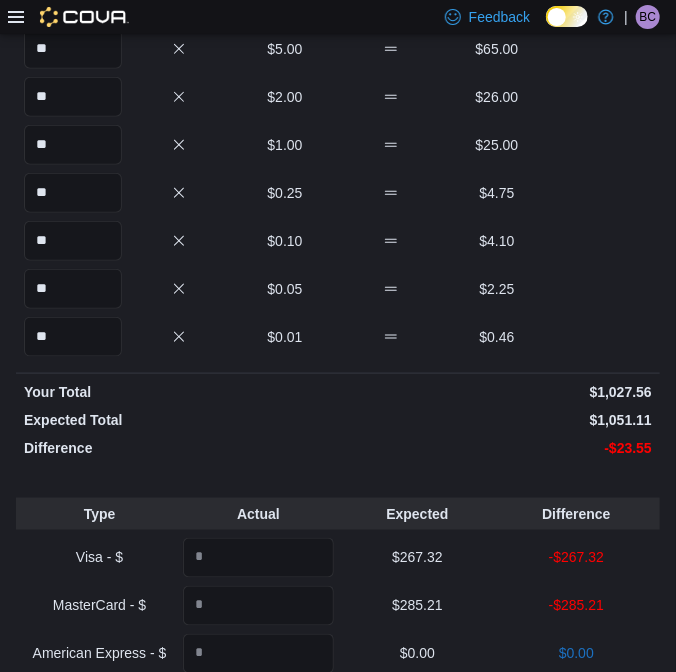 click on "-$23.55" at bounding box center (497, 448) 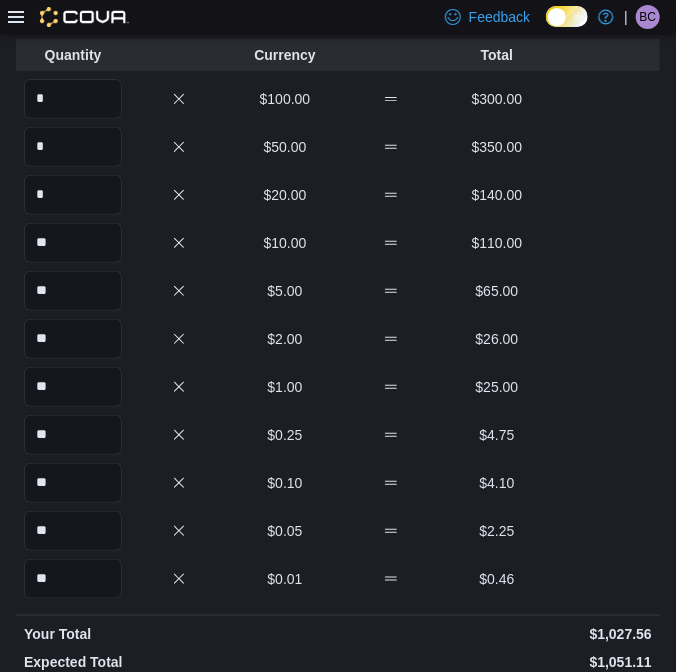 scroll, scrollTop: 101, scrollLeft: 0, axis: vertical 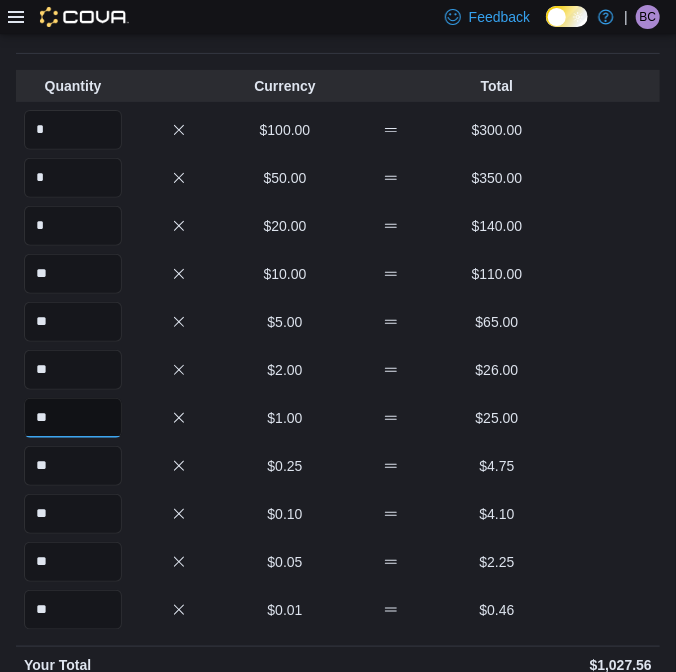 click on "**" at bounding box center [73, 418] 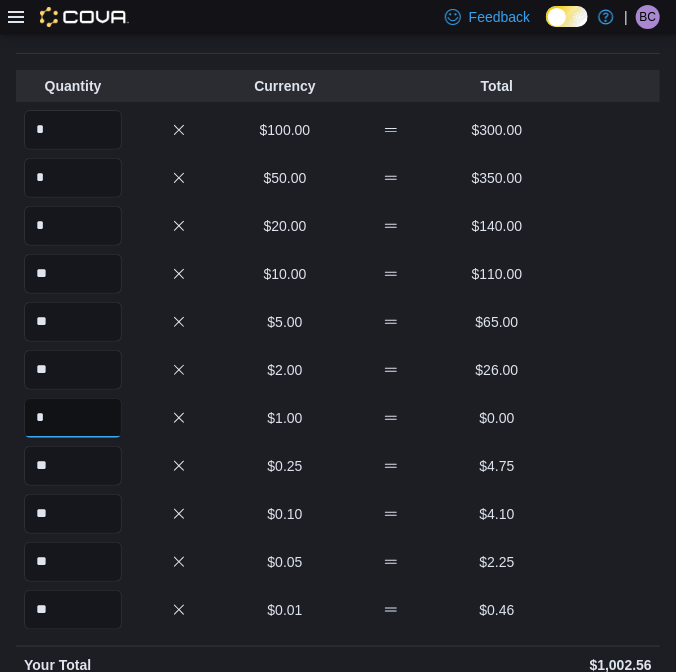 type on "*" 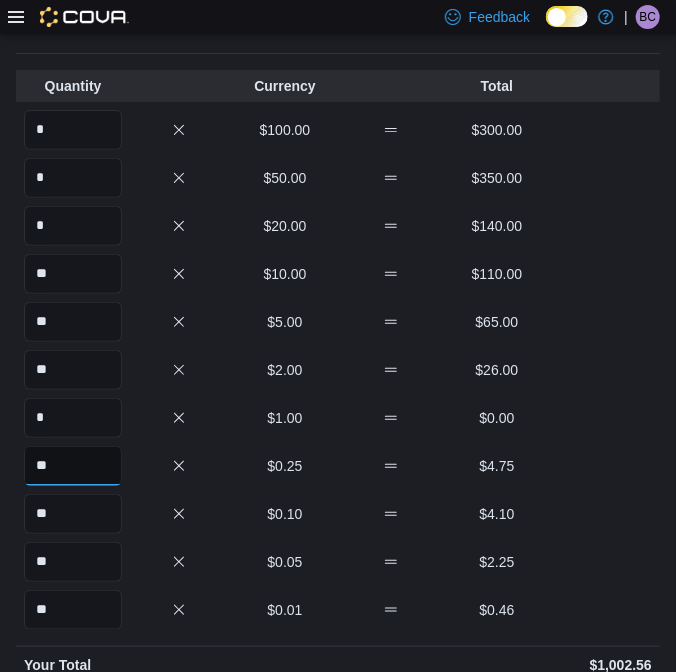 click on "**" at bounding box center (73, 466) 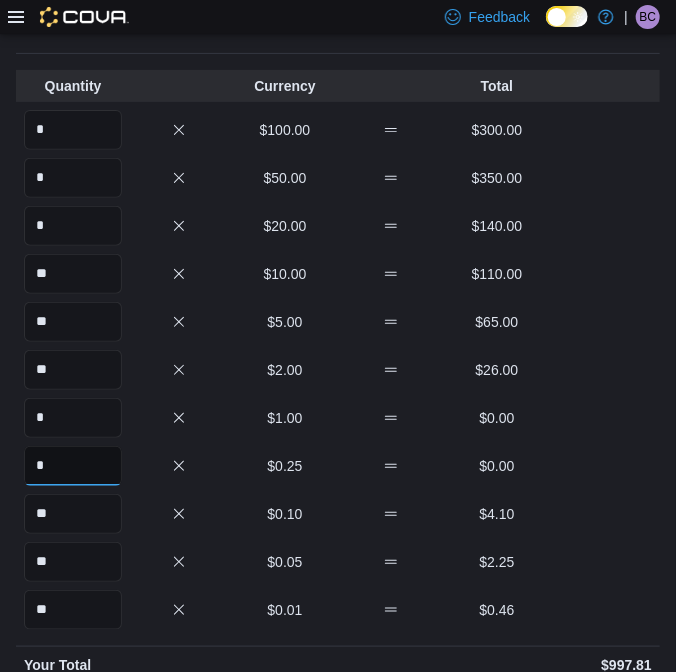 type on "*" 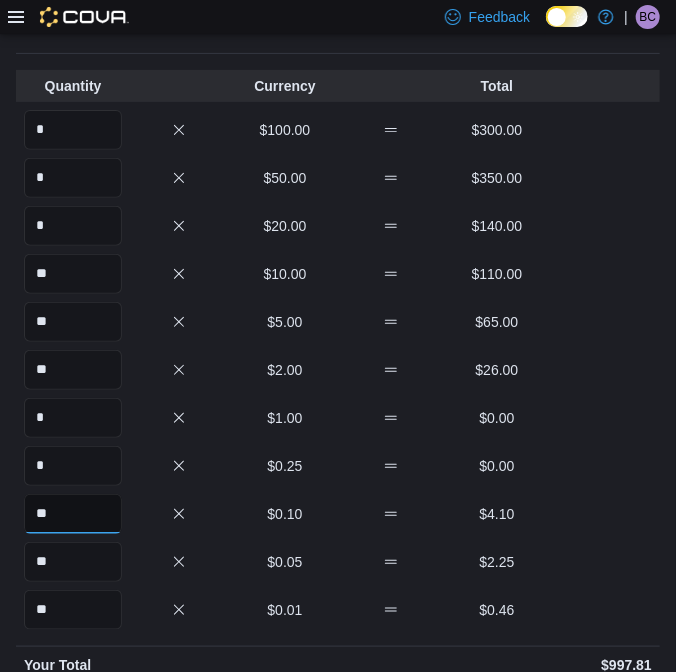 click on "**" at bounding box center (73, 514) 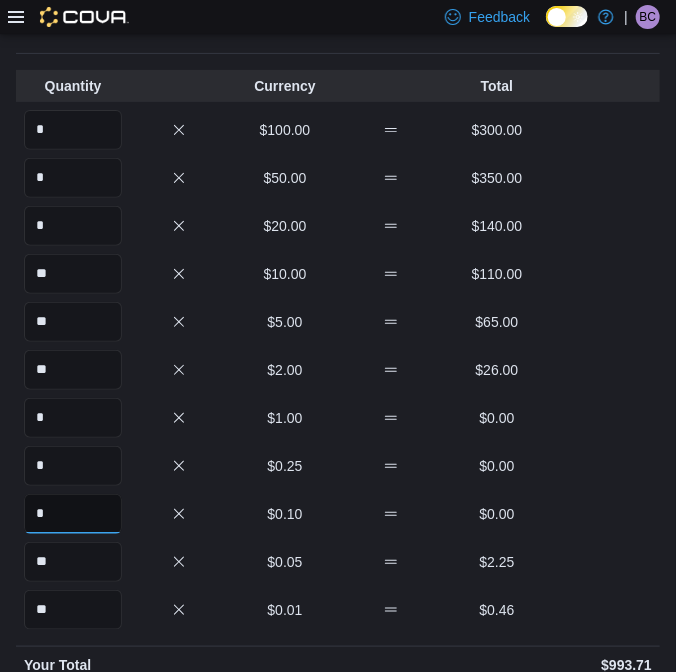 type on "*" 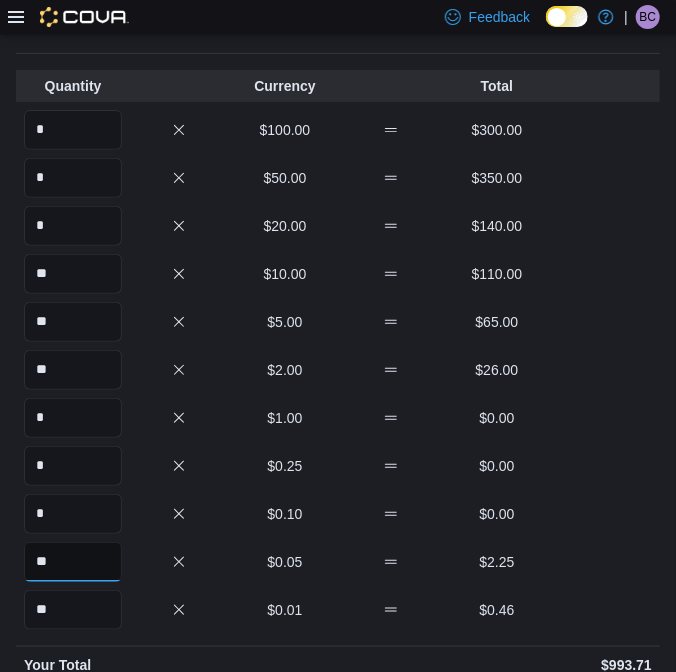 click on "**" at bounding box center (73, 562) 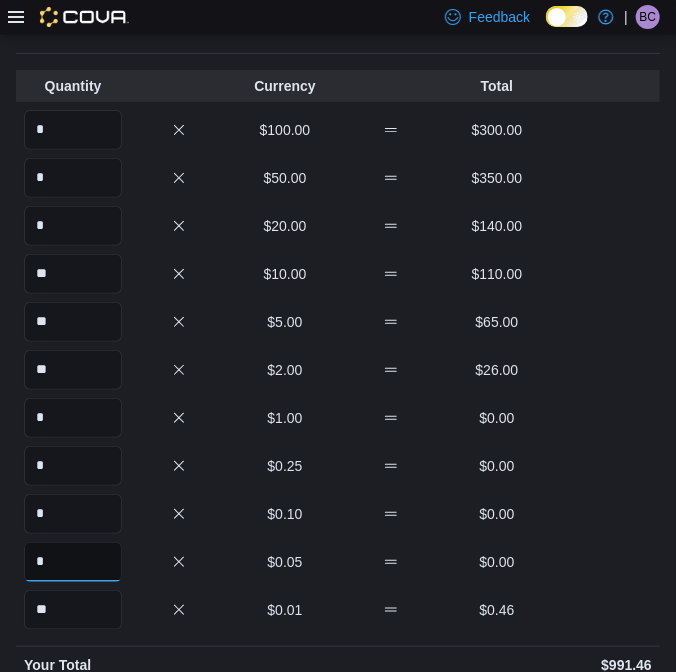 type on "*" 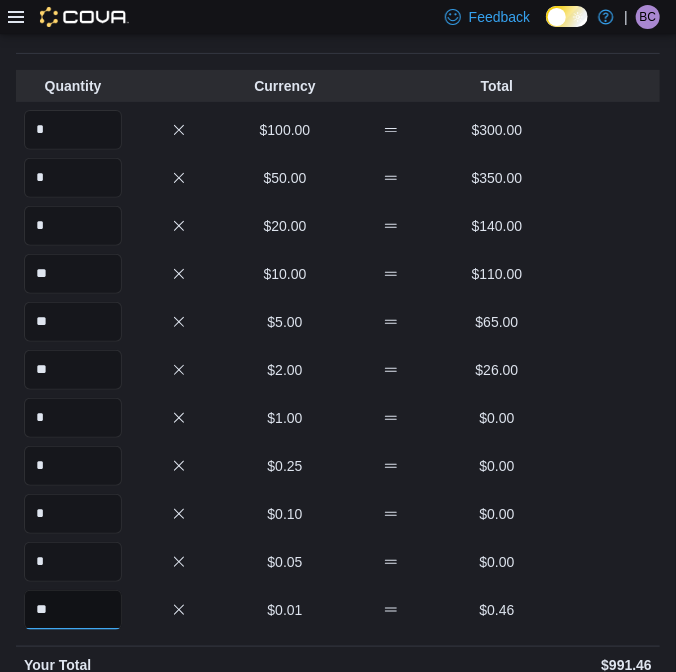 click on "**" at bounding box center [73, 610] 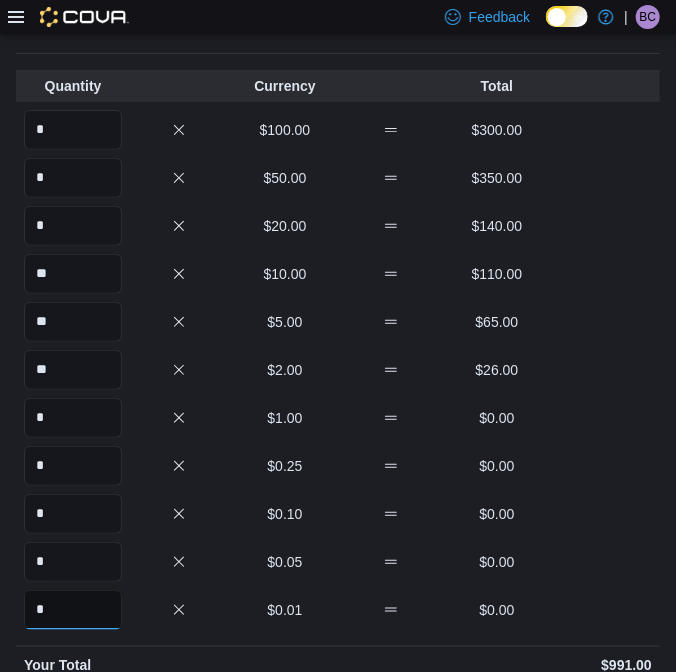 type on "*" 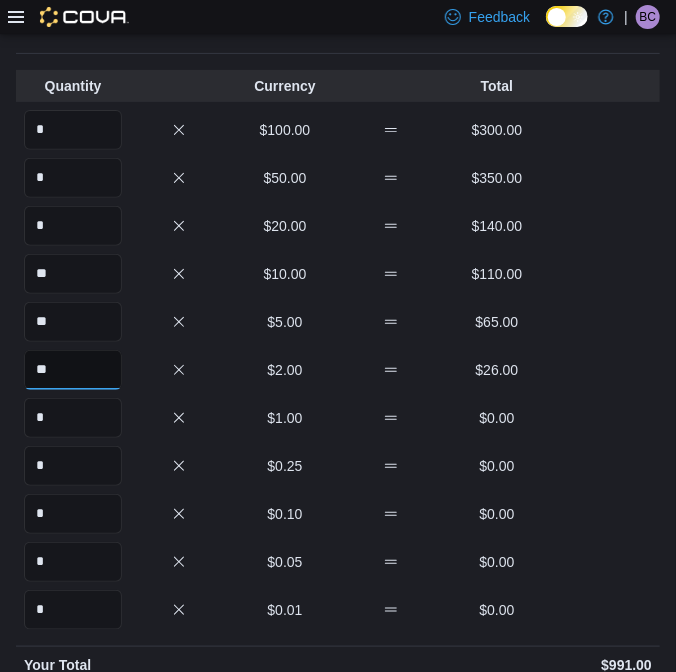 click on "**" at bounding box center [73, 370] 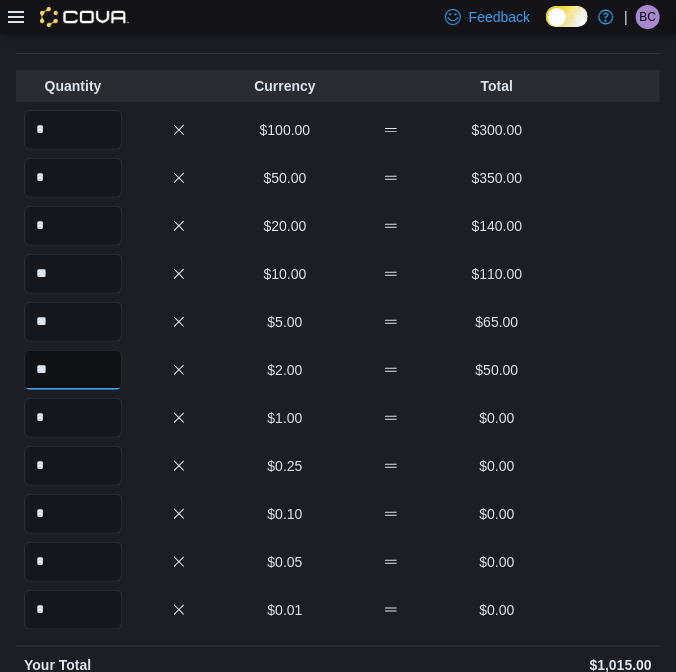 type on "**" 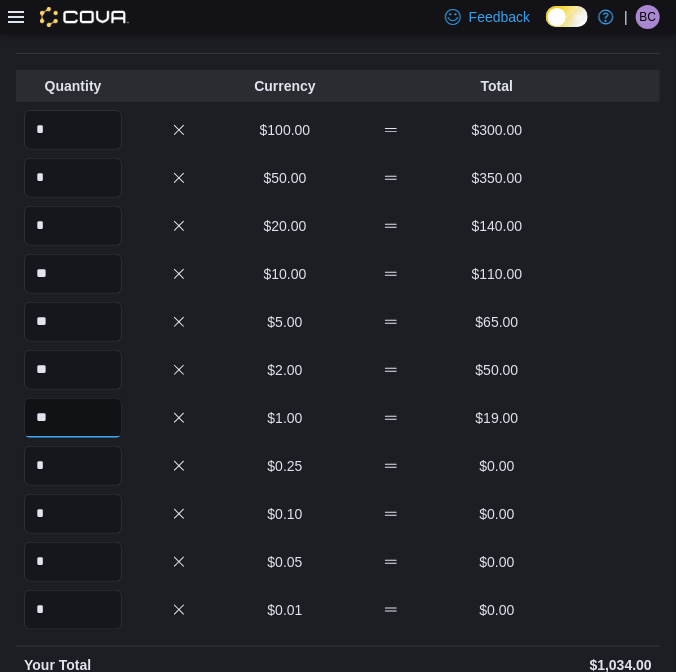 type on "**" 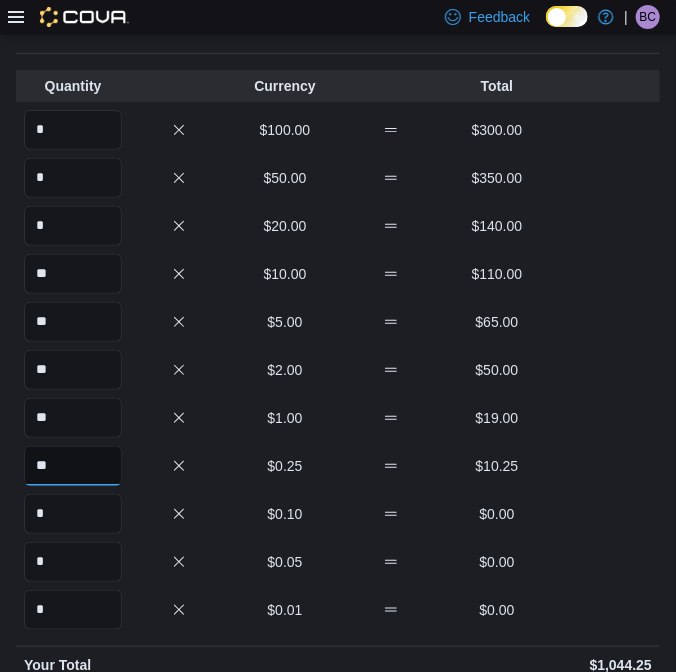 type on "**" 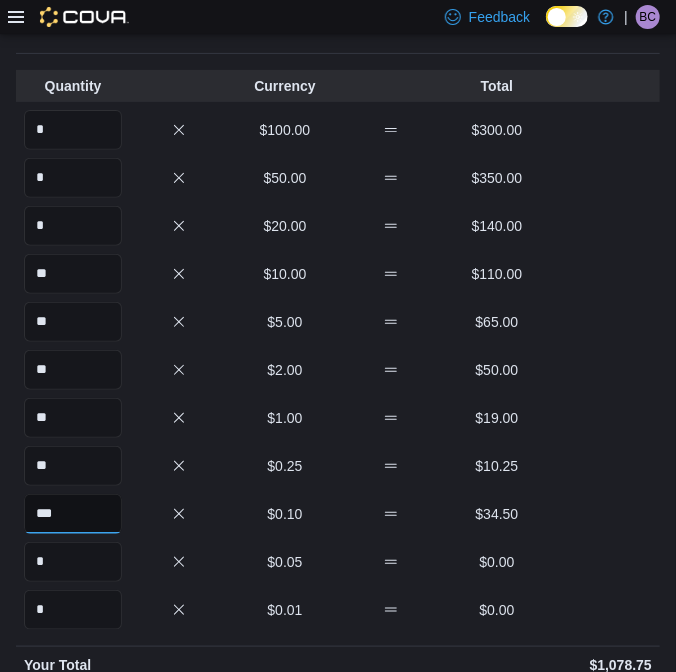 type on "***" 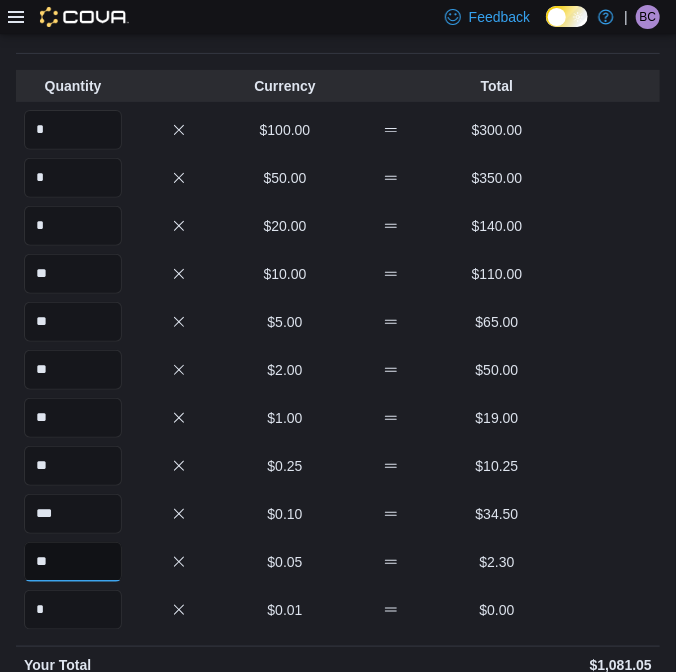 type on "**" 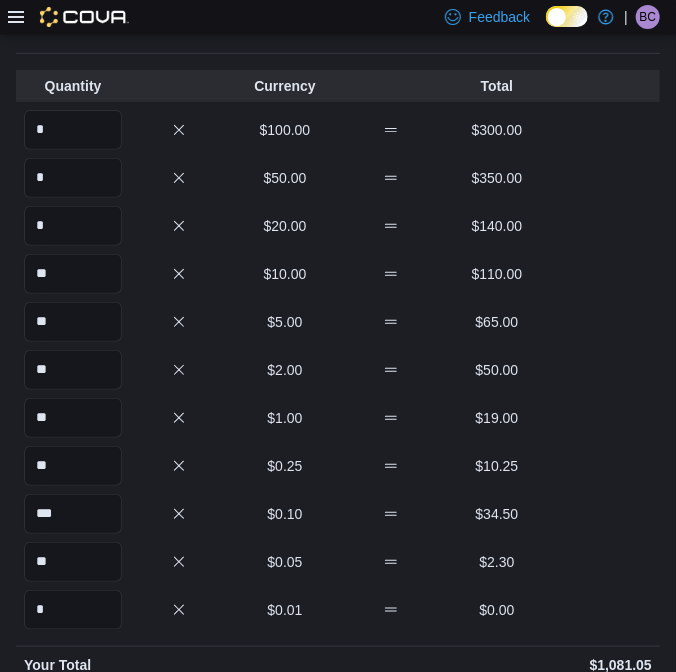 click on "*** $0.10 $34.50" at bounding box center (338, 514) 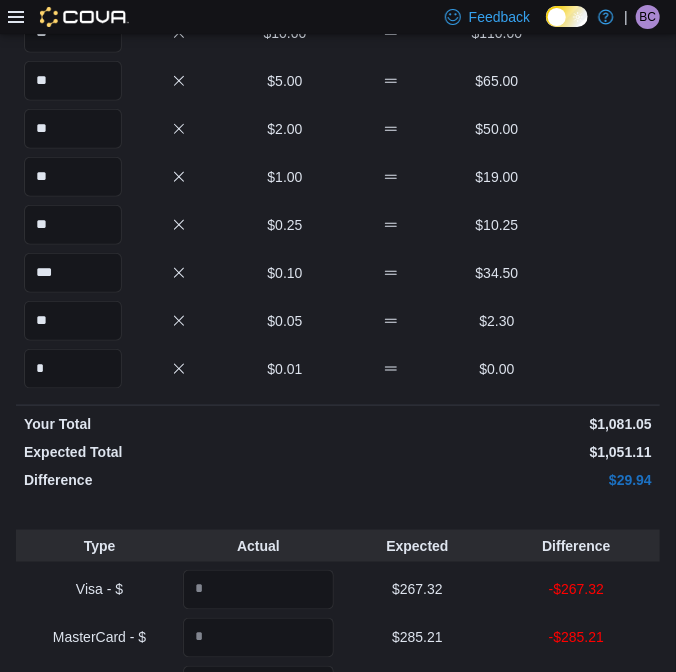 scroll, scrollTop: 192, scrollLeft: 0, axis: vertical 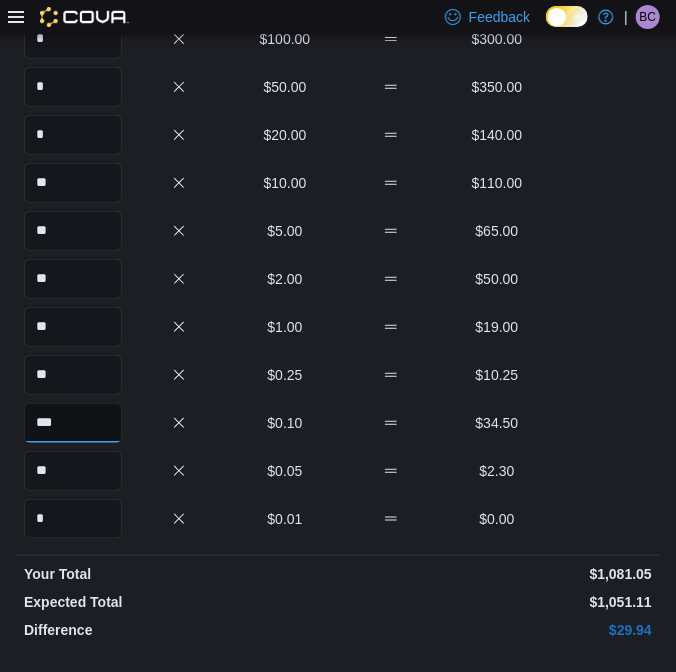 click on "***" at bounding box center [73, 423] 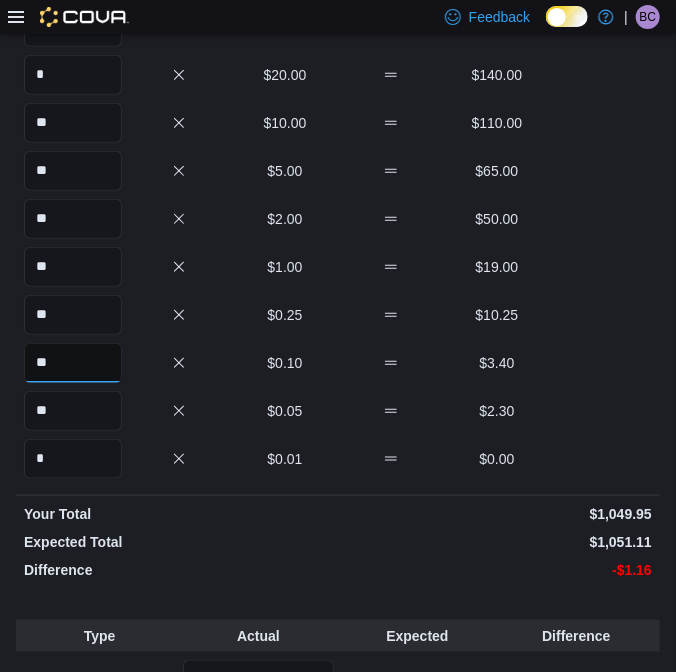 scroll, scrollTop: 283, scrollLeft: 0, axis: vertical 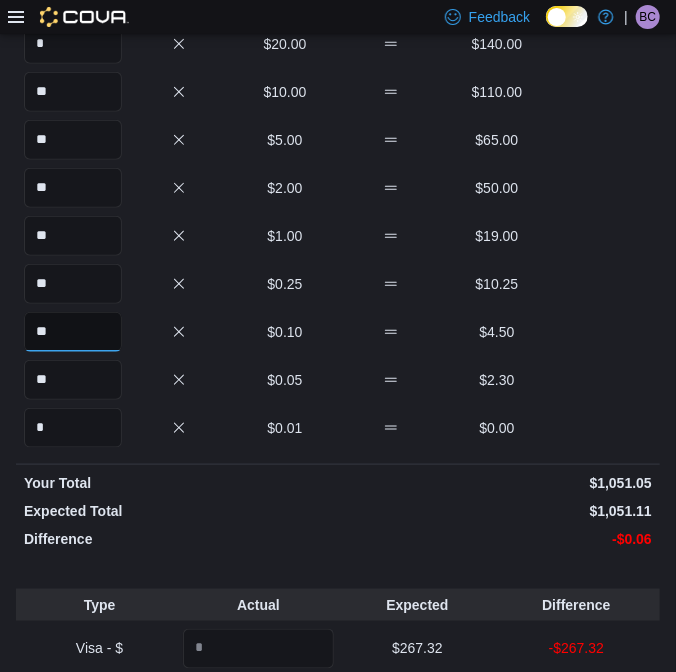 type on "**" 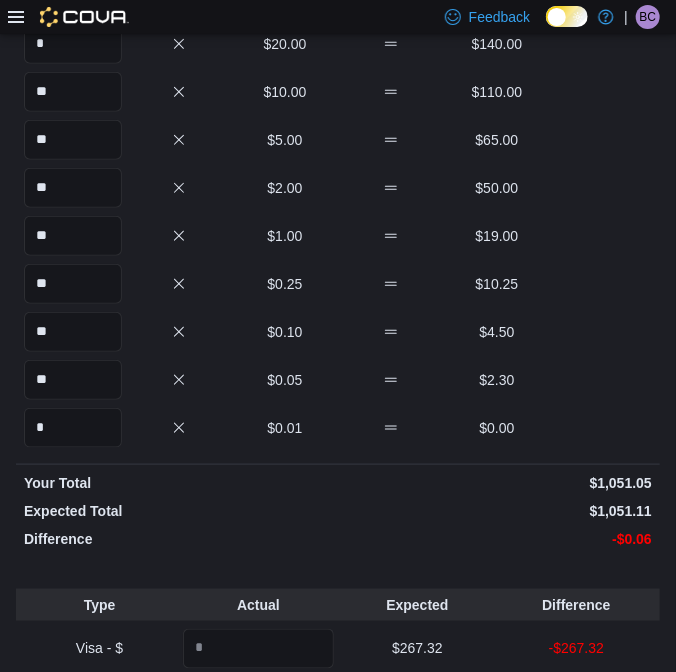 click on "Expected Total" at bounding box center (179, 511) 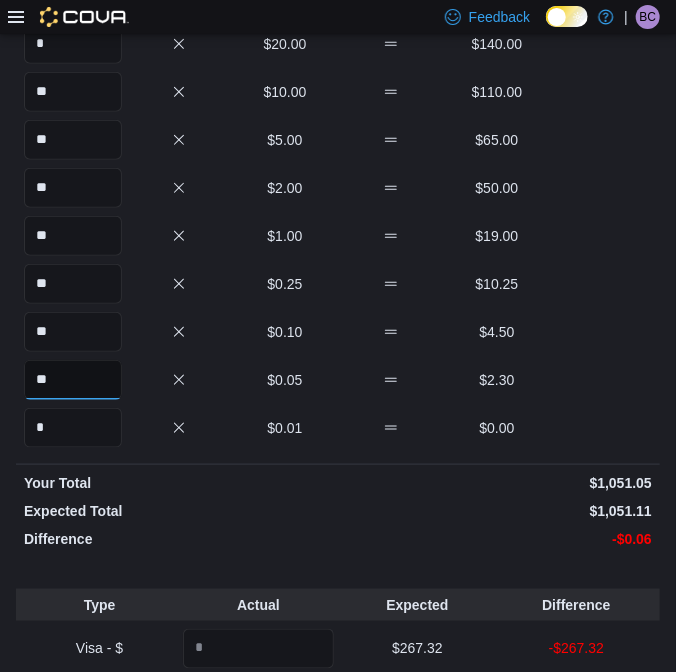 click on "**" at bounding box center (73, 380) 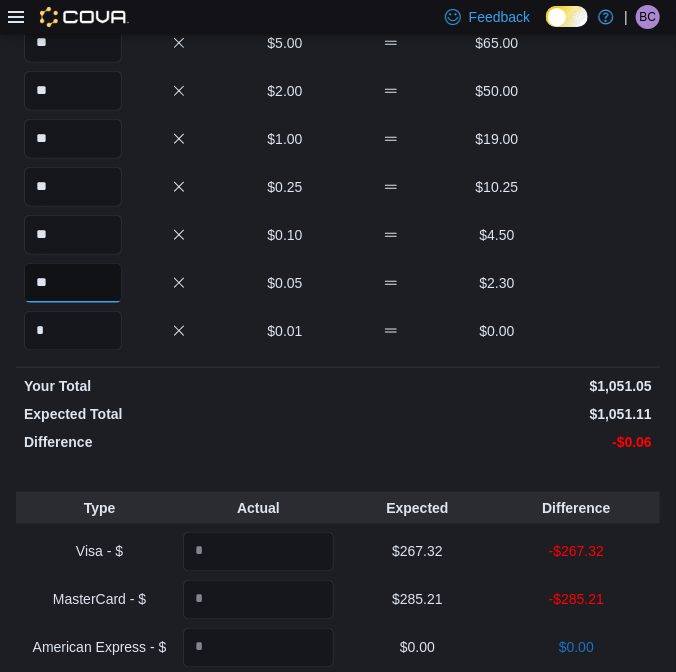 scroll, scrollTop: 465, scrollLeft: 0, axis: vertical 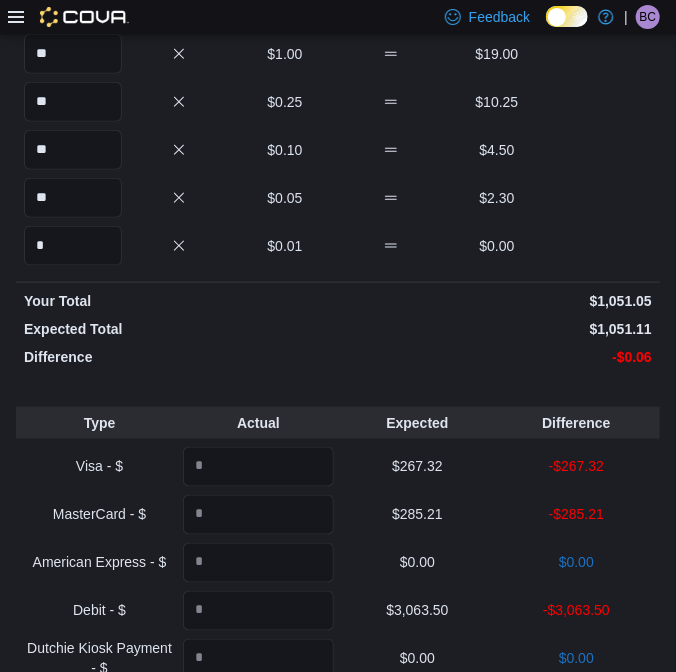 click on "Difference" at bounding box center [179, 357] 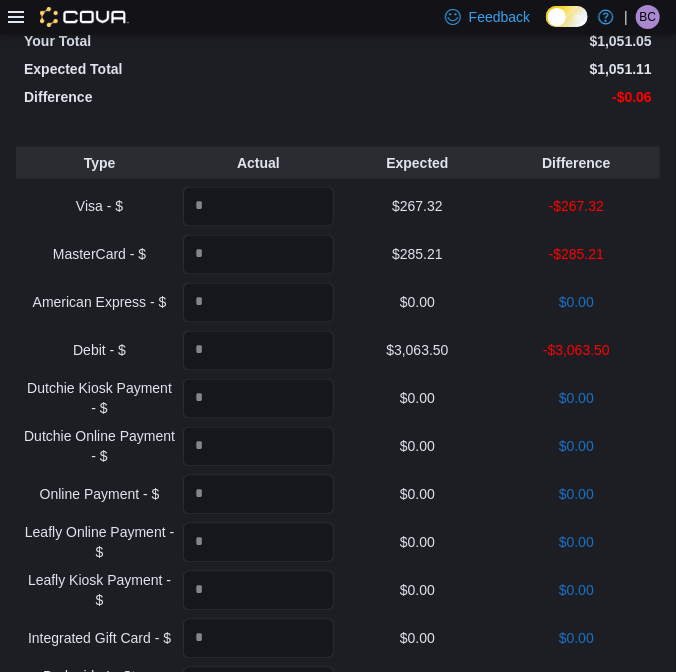 scroll, scrollTop: 738, scrollLeft: 0, axis: vertical 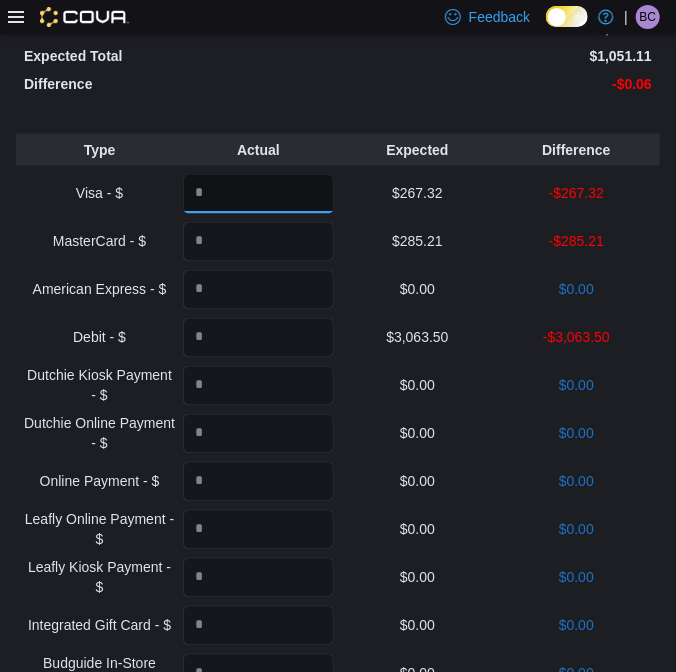click at bounding box center [258, 194] 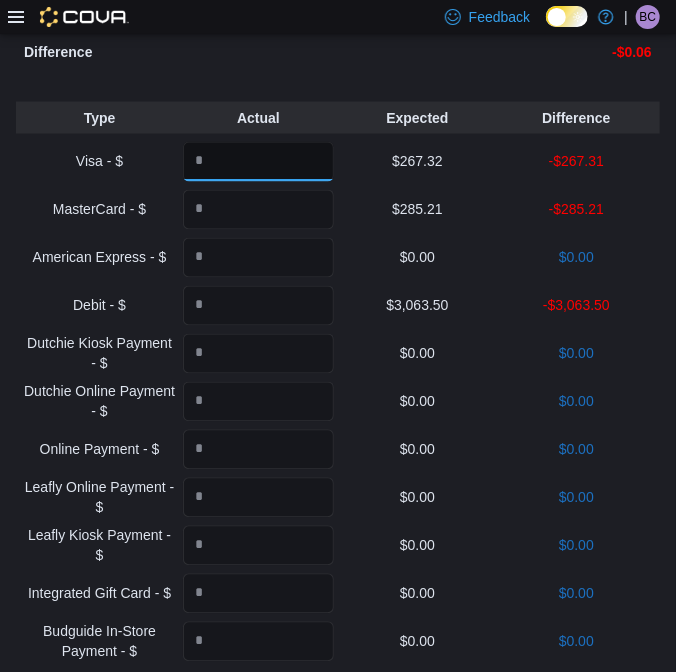 scroll, scrollTop: 738, scrollLeft: 0, axis: vertical 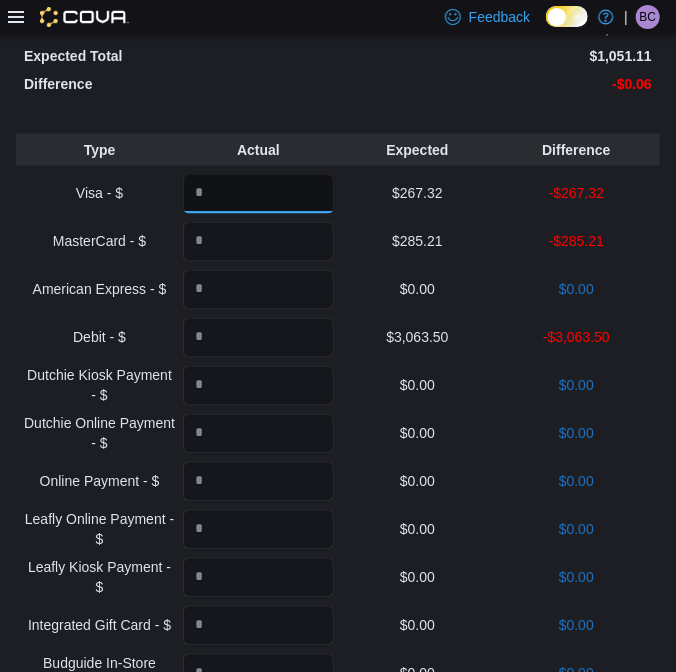 type on "*" 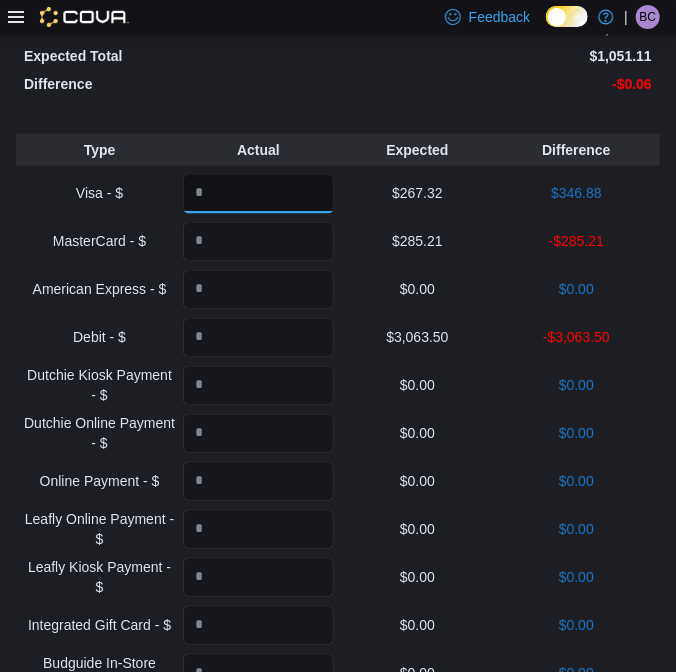 type on "******" 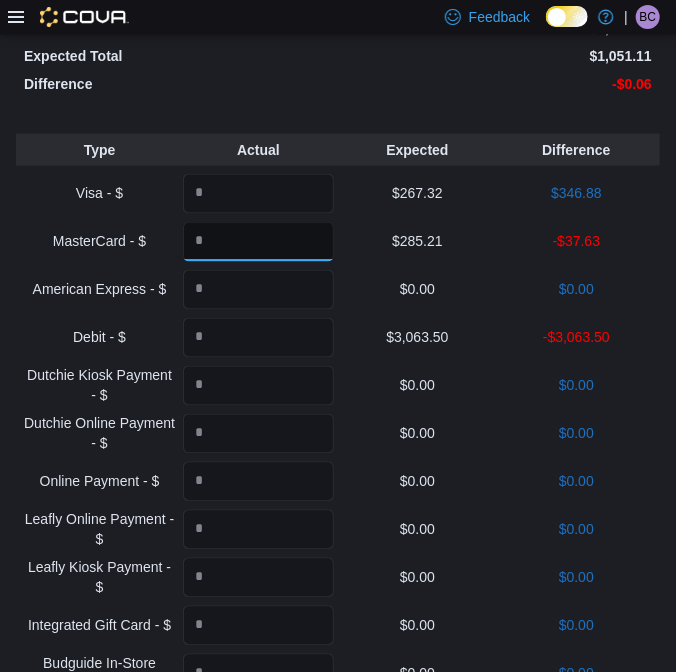 type on "******" 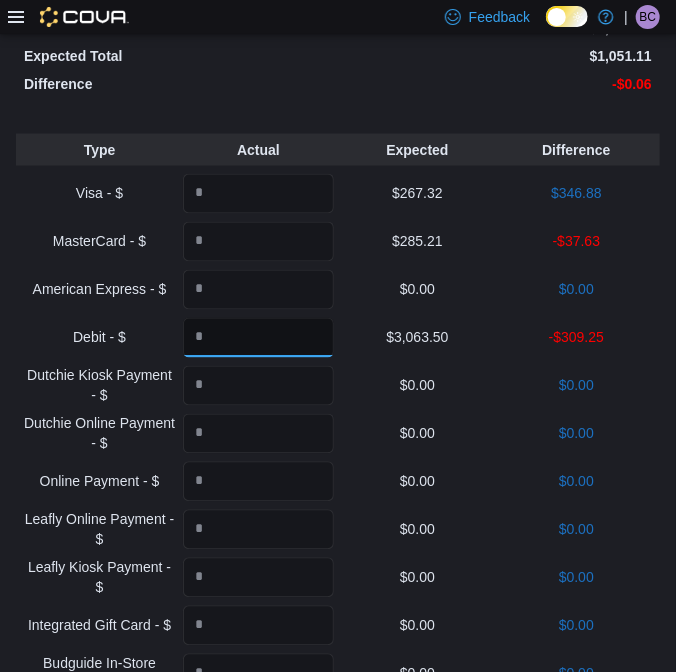 type on "*******" 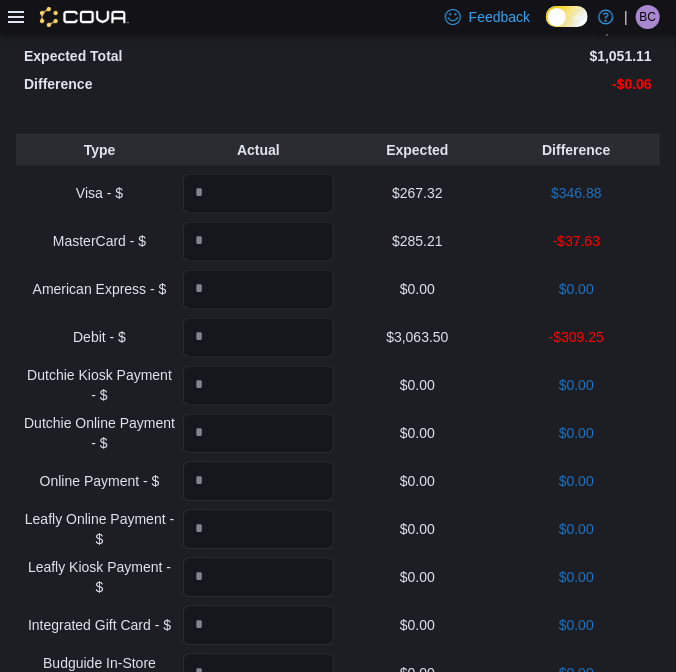 click on "$1,051.11" at bounding box center [497, 56] 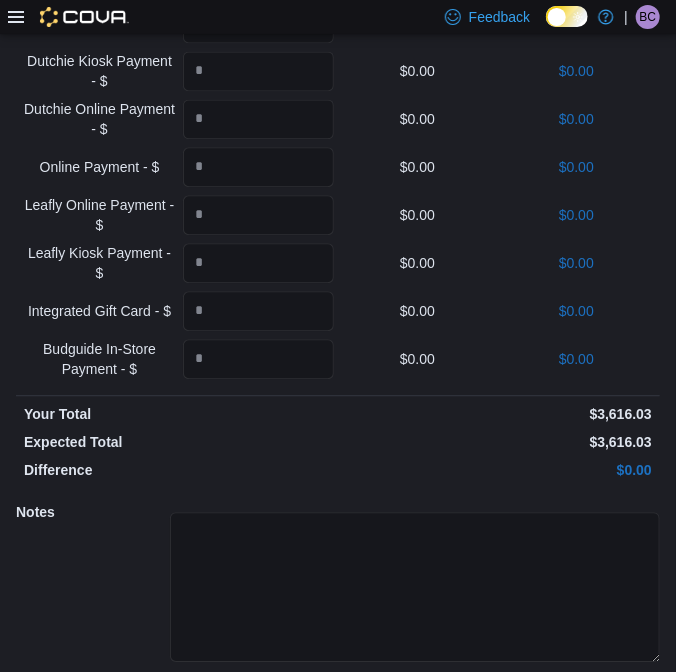 scroll, scrollTop: 1118, scrollLeft: 0, axis: vertical 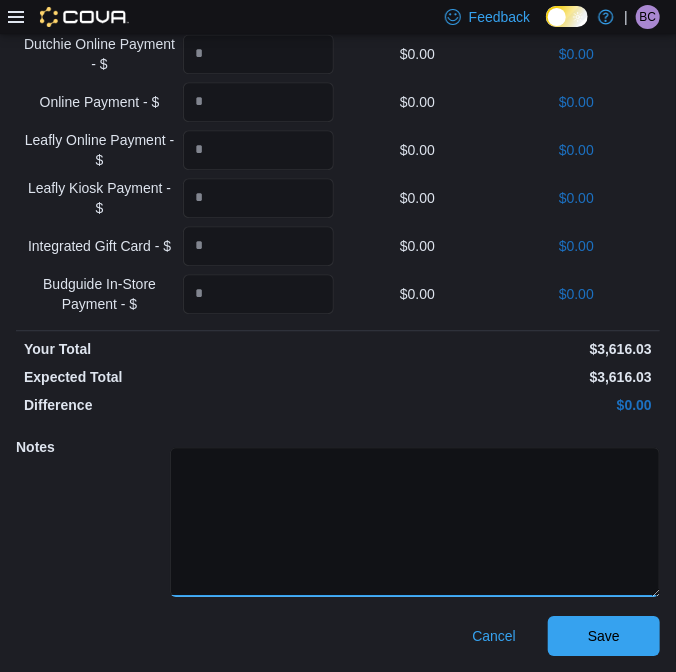 click at bounding box center (415, 522) 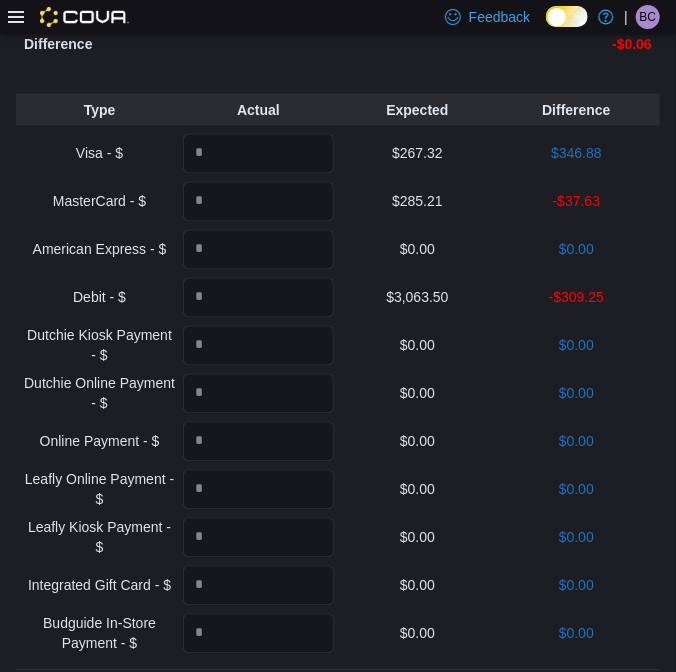 scroll, scrollTop: 1118, scrollLeft: 0, axis: vertical 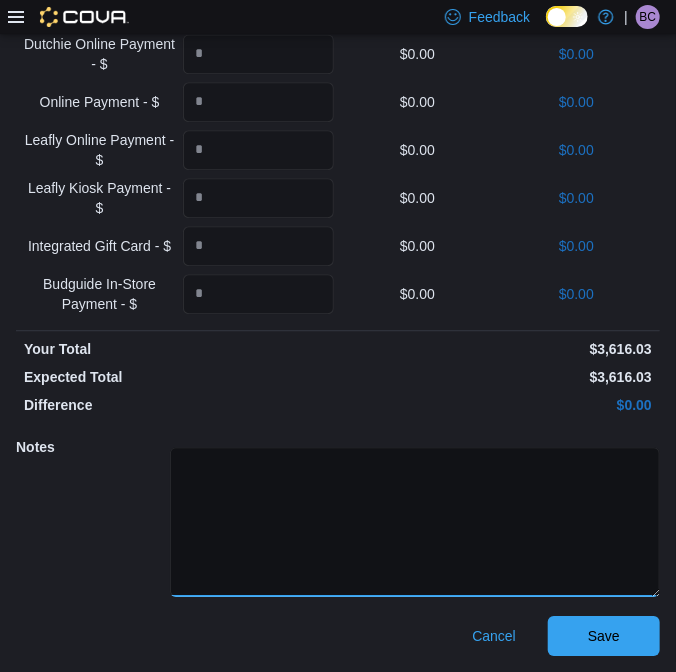 click at bounding box center (415, 522) 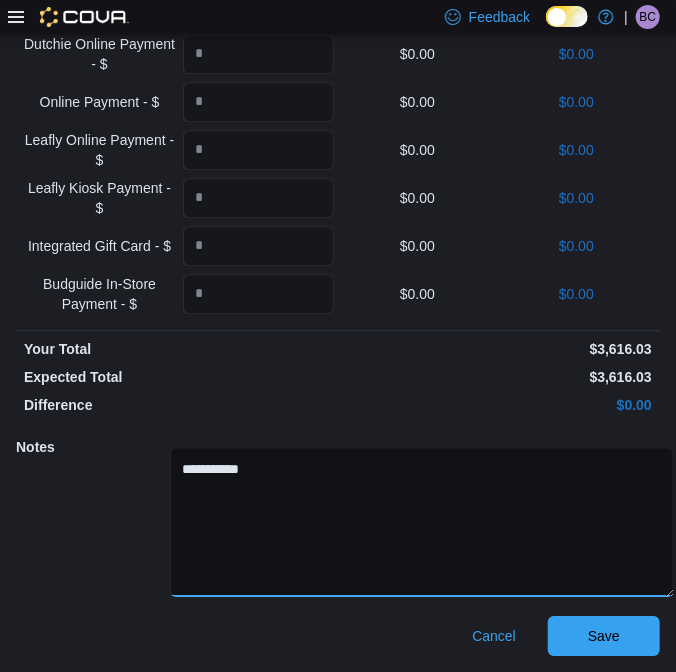 type on "**********" 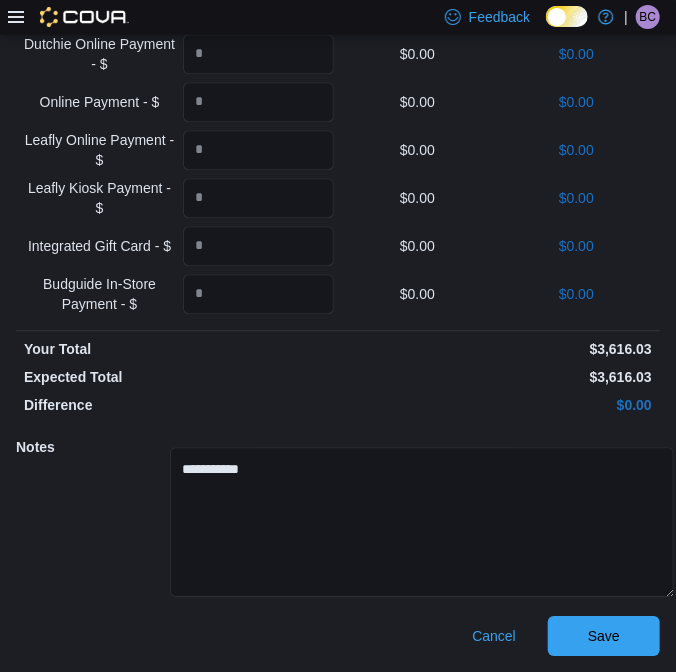 click on "$3,616.03" at bounding box center [497, 349] 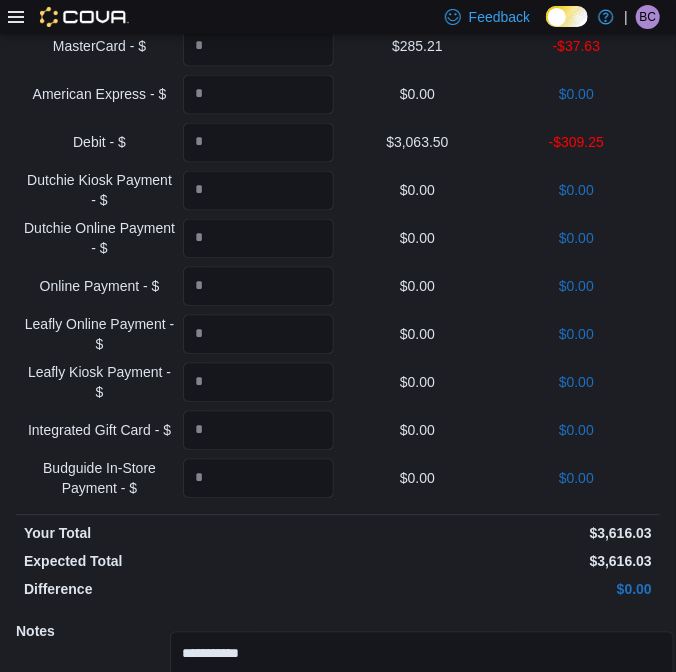 scroll, scrollTop: 1118, scrollLeft: 0, axis: vertical 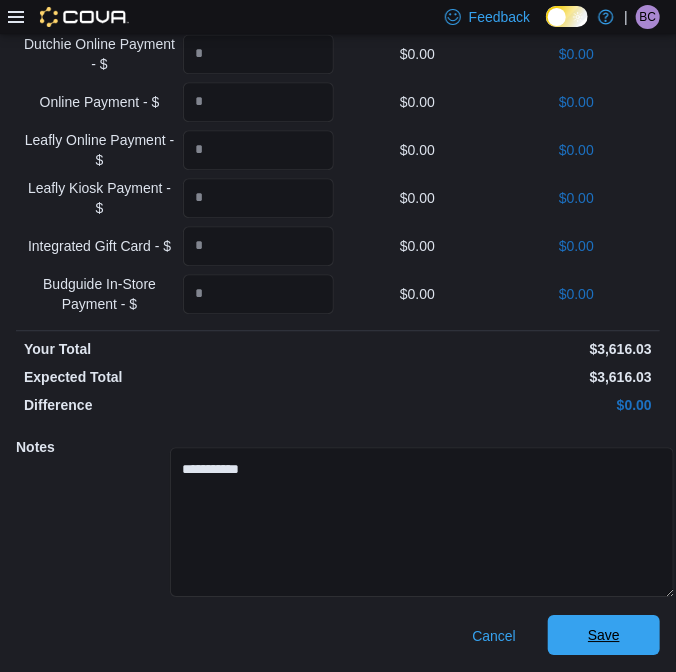 click on "Save" at bounding box center [604, 635] 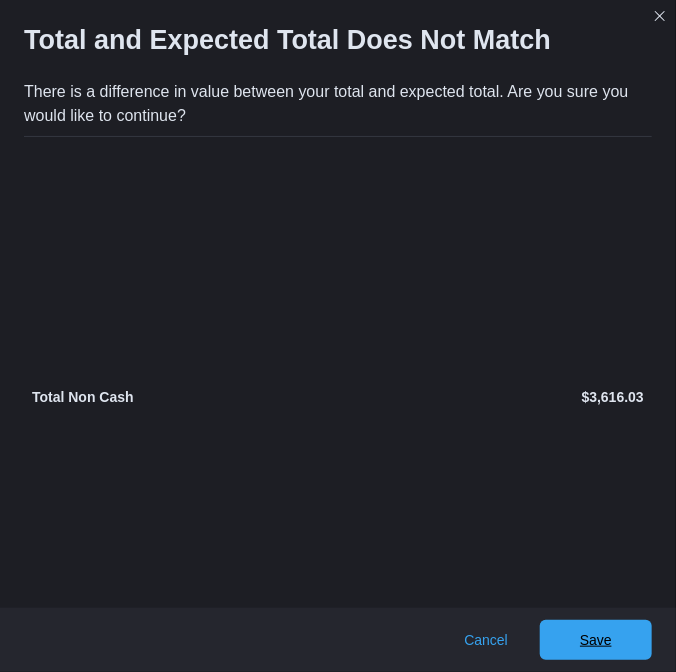 click on "Save" at bounding box center [596, 640] 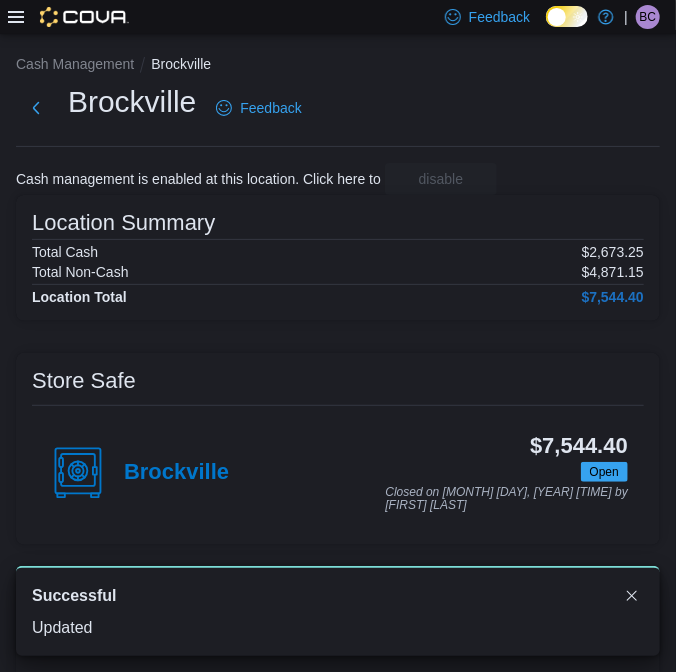 scroll, scrollTop: 0, scrollLeft: 0, axis: both 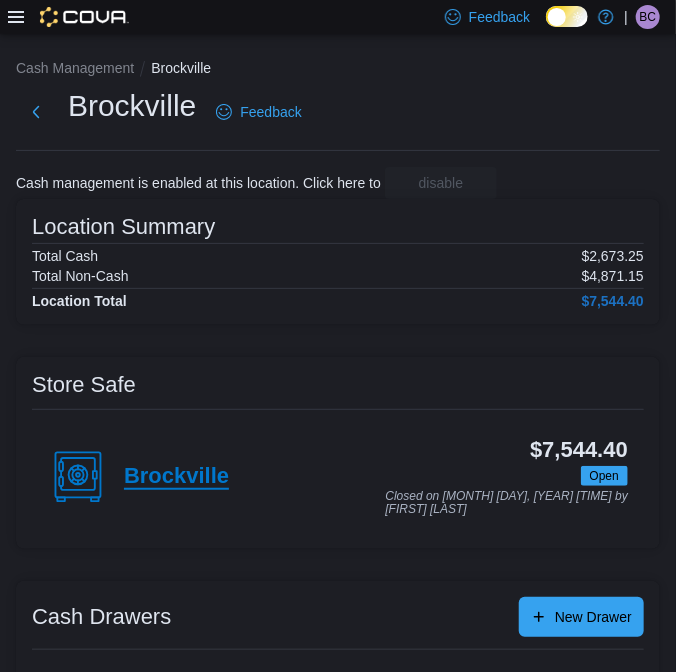 click on "Brockville" at bounding box center [176, 477] 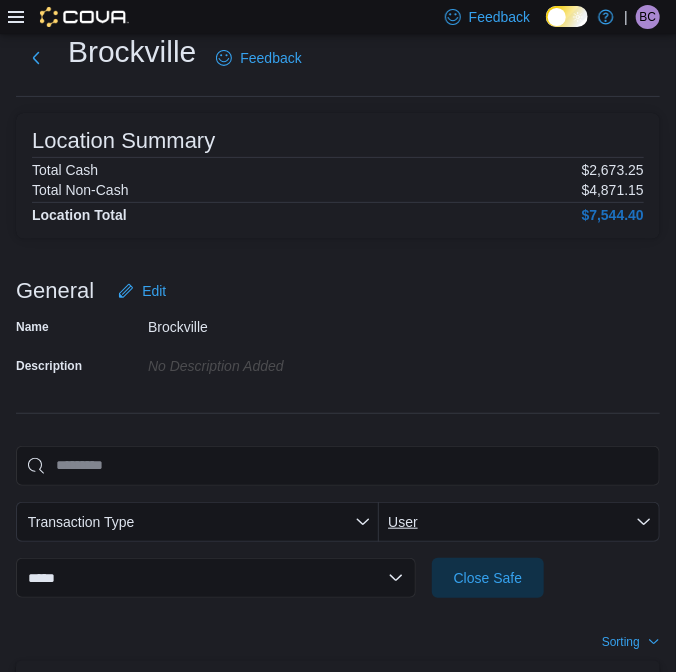 scroll, scrollTop: 90, scrollLeft: 0, axis: vertical 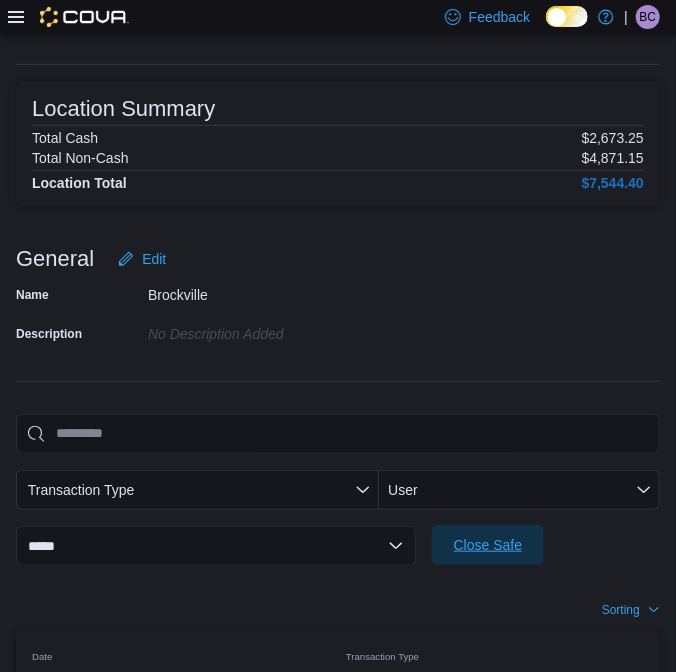 click on "Close Safe" at bounding box center [488, 545] 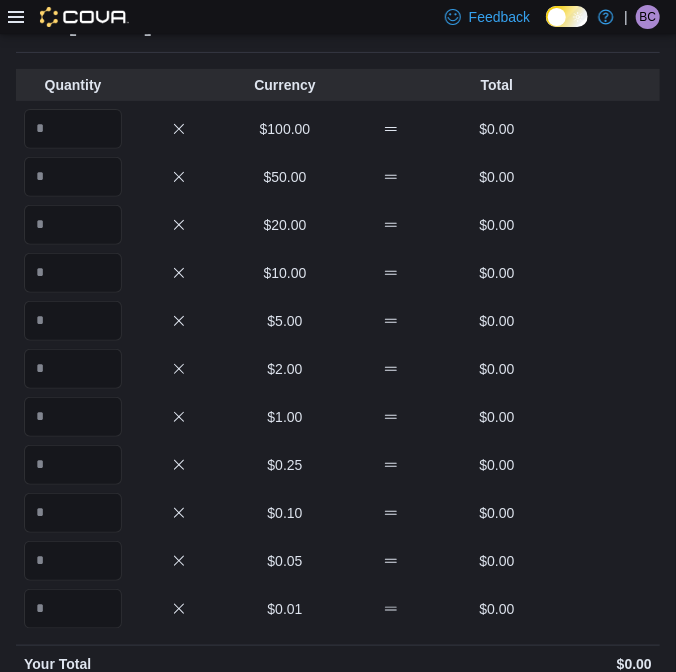 scroll, scrollTop: 0, scrollLeft: 0, axis: both 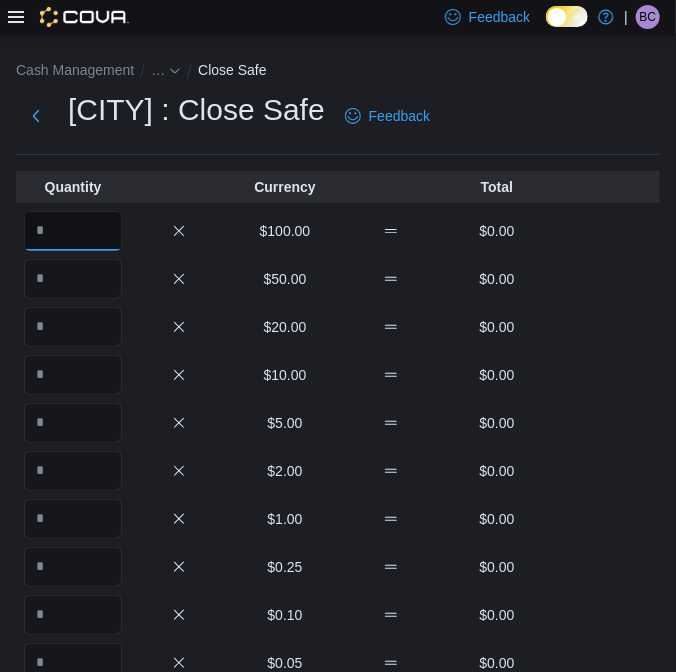 click at bounding box center (73, 231) 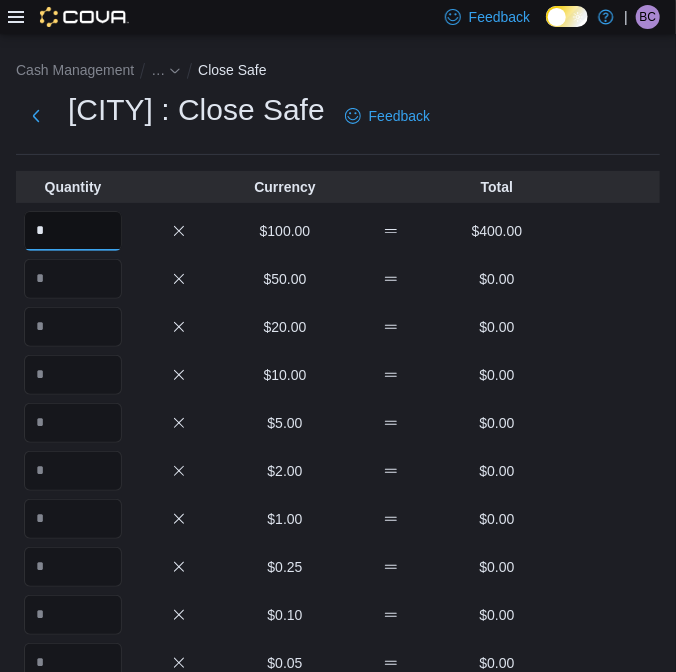 type on "*" 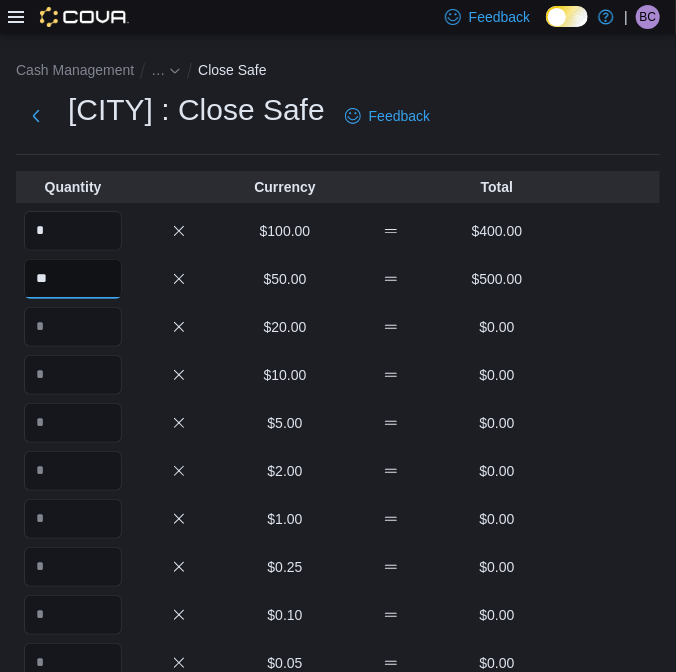 type on "**" 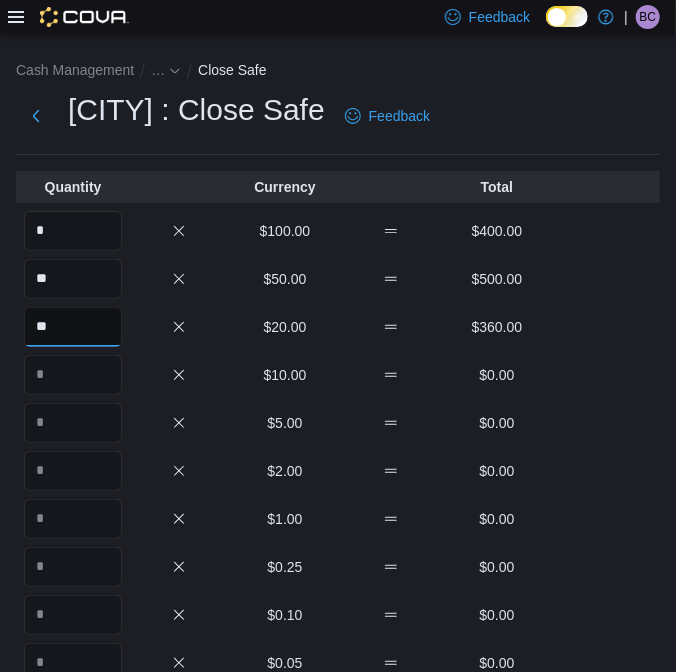 type on "**" 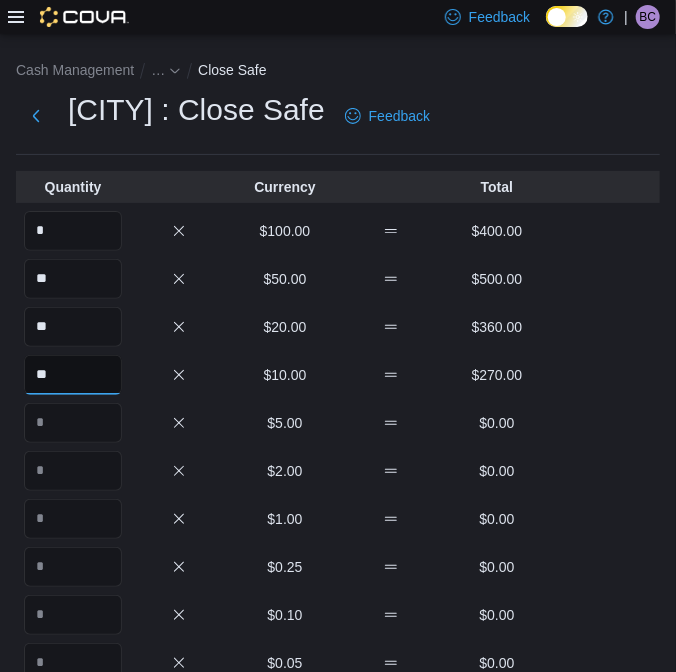 type on "**" 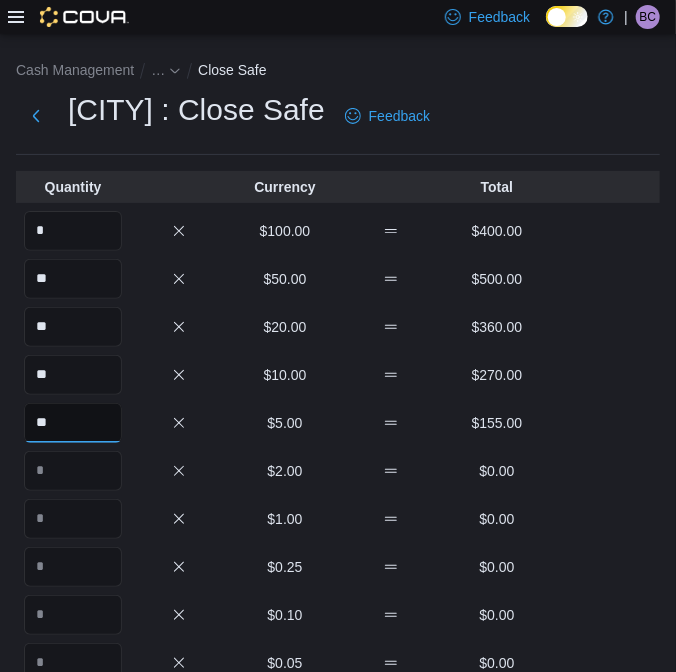type on "**" 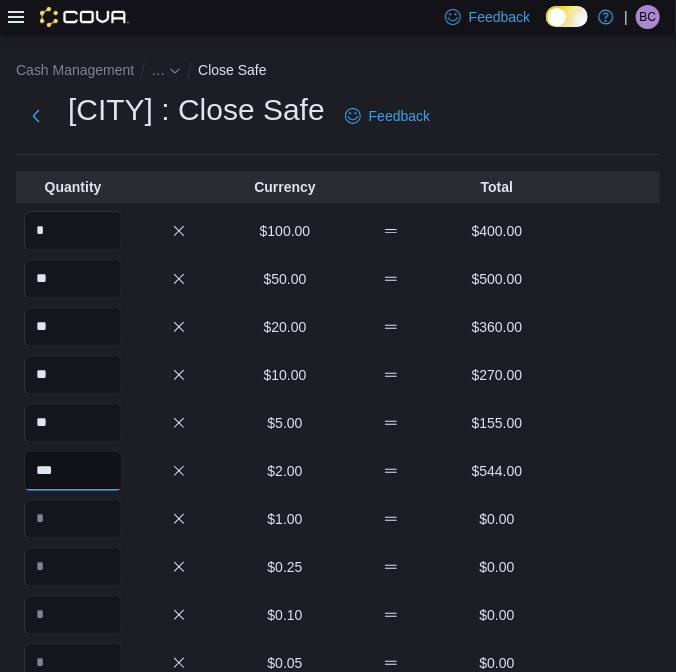 type on "***" 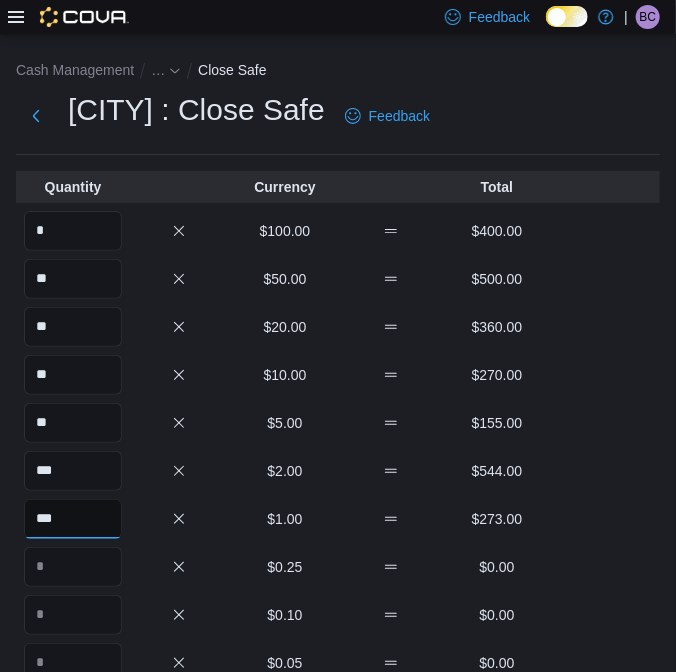 type on "***" 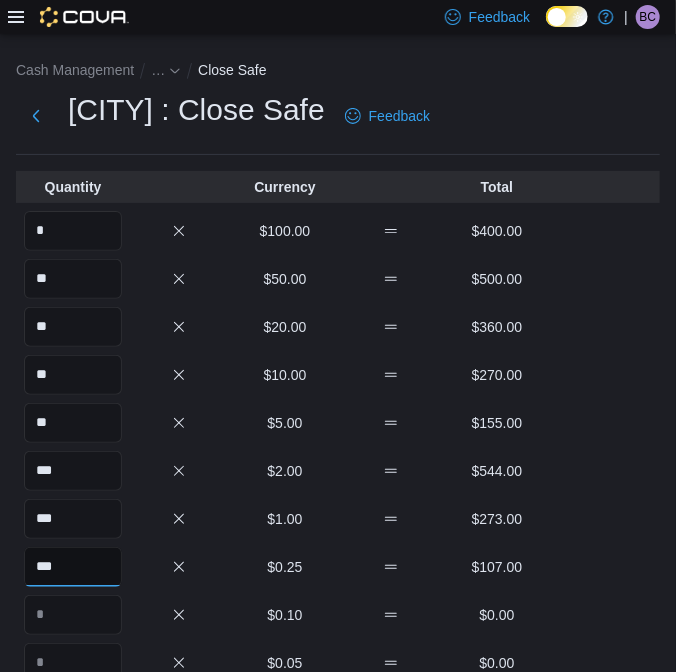 type on "***" 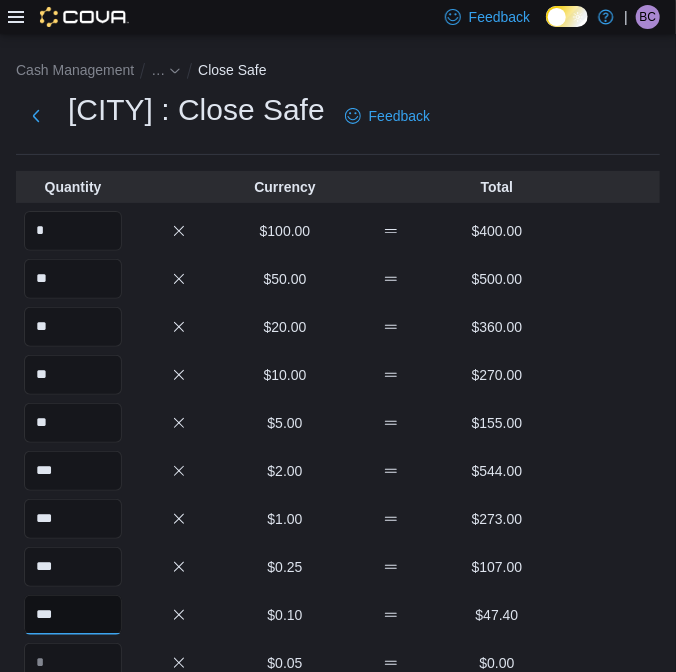 type on "***" 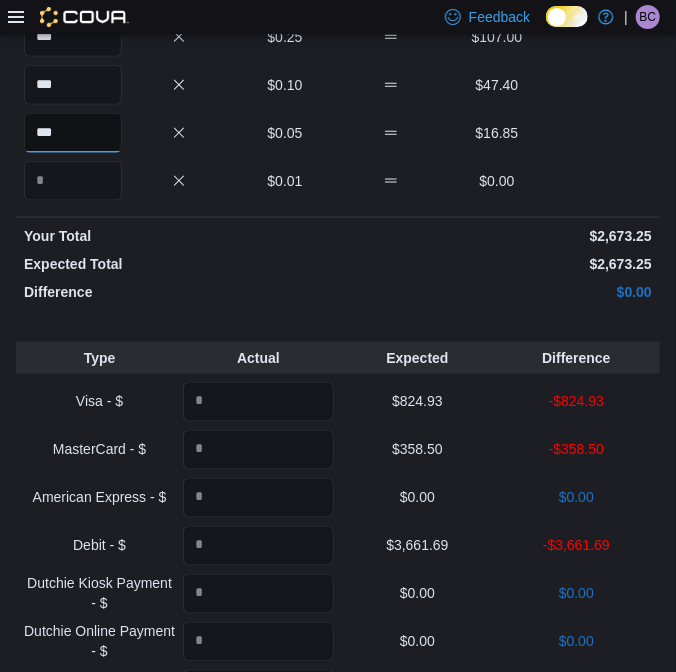 scroll, scrollTop: 556, scrollLeft: 0, axis: vertical 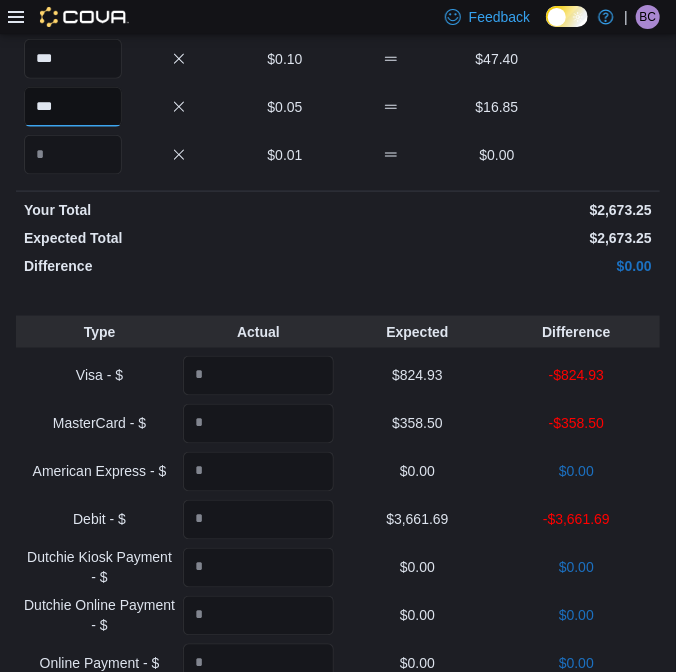 type on "***" 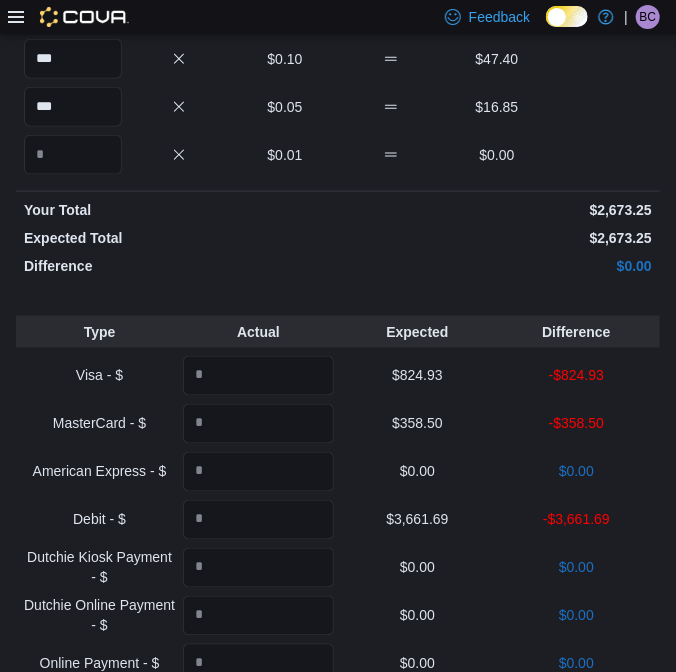click on "$0.00" at bounding box center (497, 266) 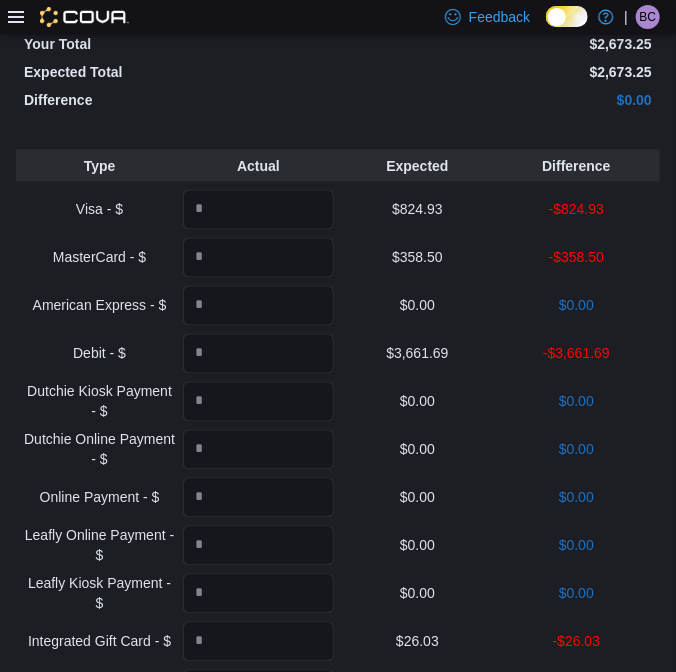 scroll, scrollTop: 754, scrollLeft: 0, axis: vertical 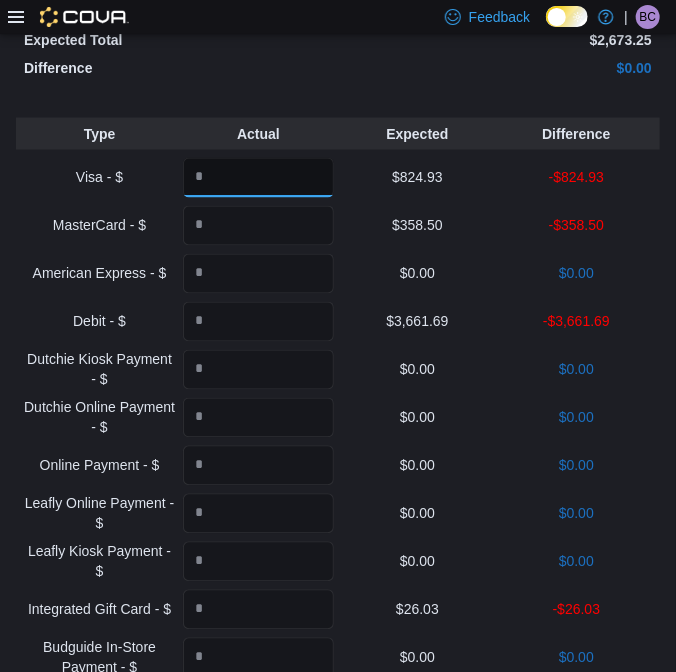 click at bounding box center (258, 178) 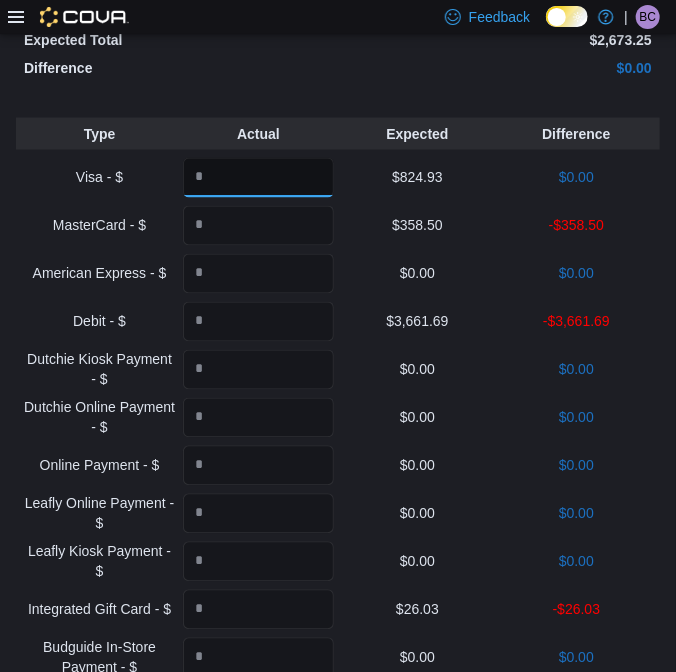 type on "******" 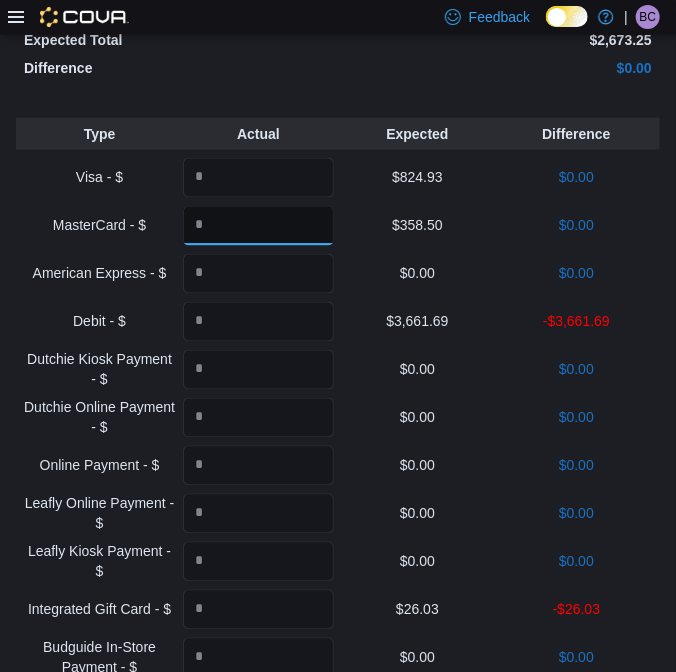 type on "******" 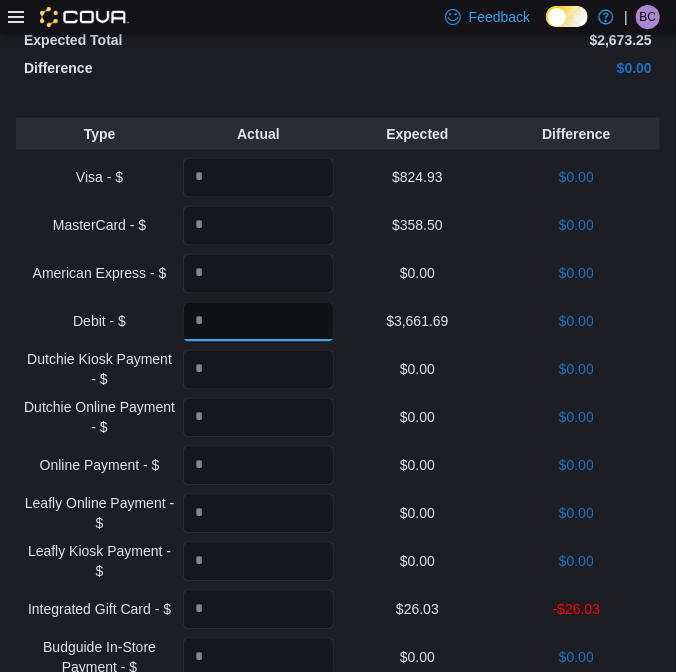 type on "*******" 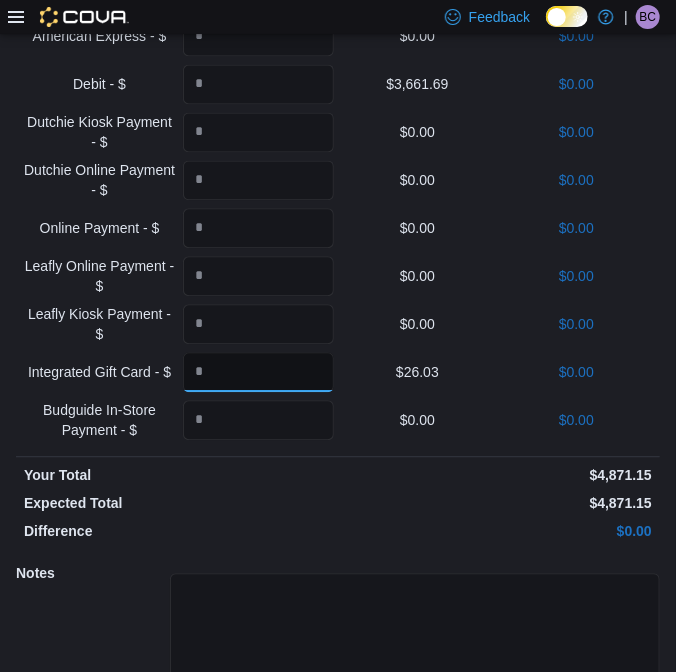 scroll, scrollTop: 1118, scrollLeft: 0, axis: vertical 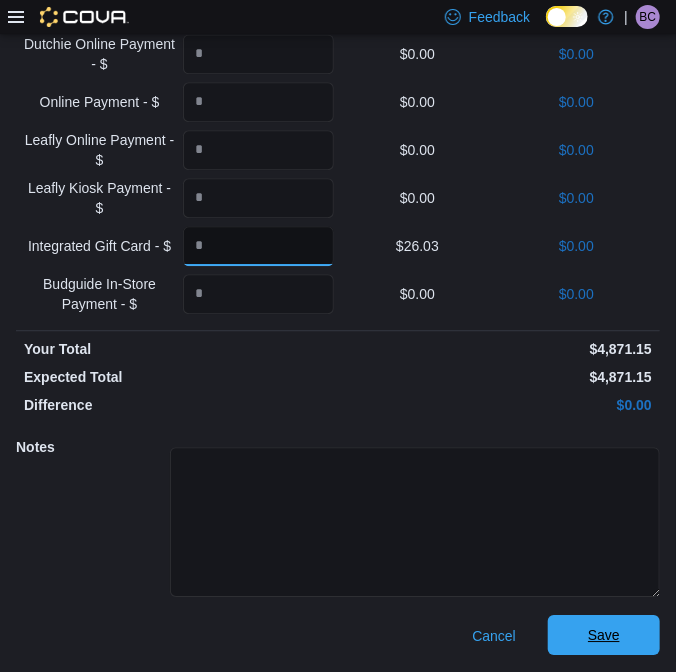 type on "*****" 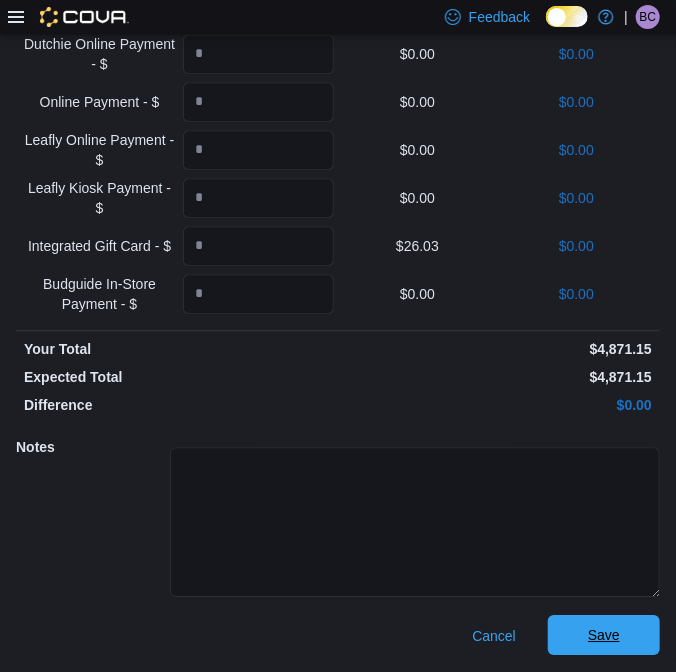 click on "Save" at bounding box center [604, 635] 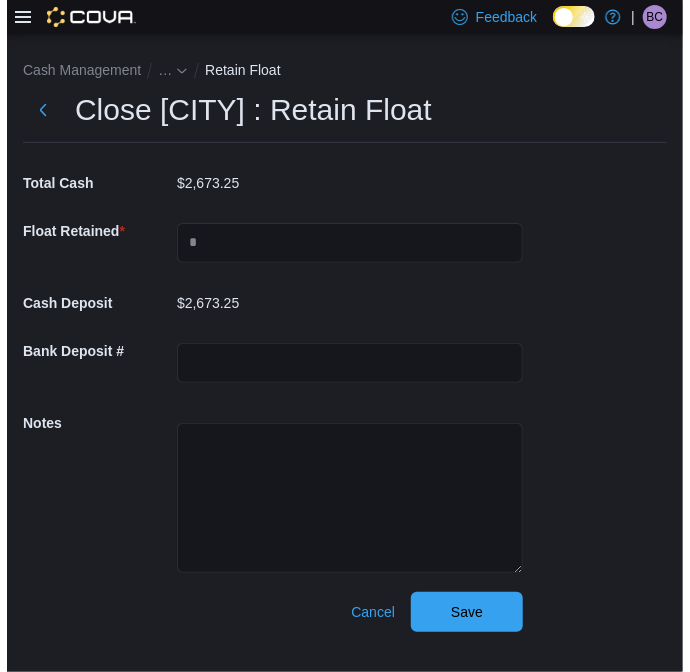 scroll, scrollTop: 0, scrollLeft: 0, axis: both 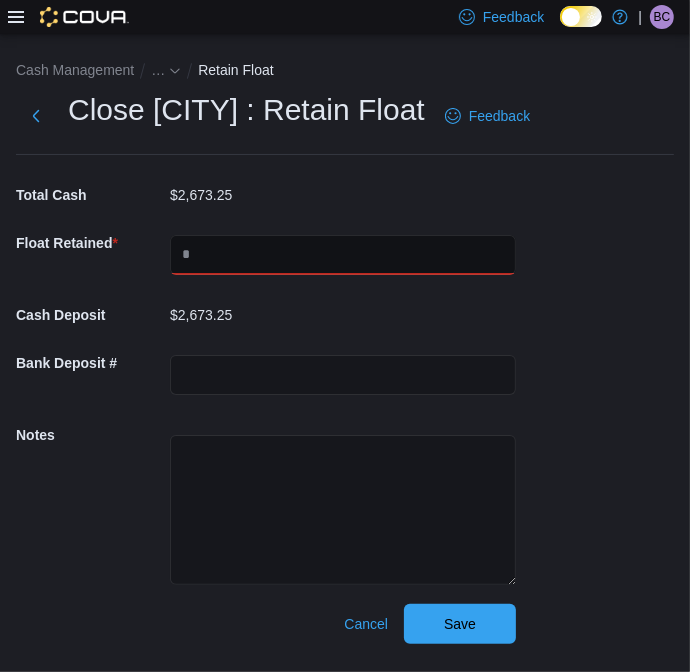click at bounding box center [343, 255] 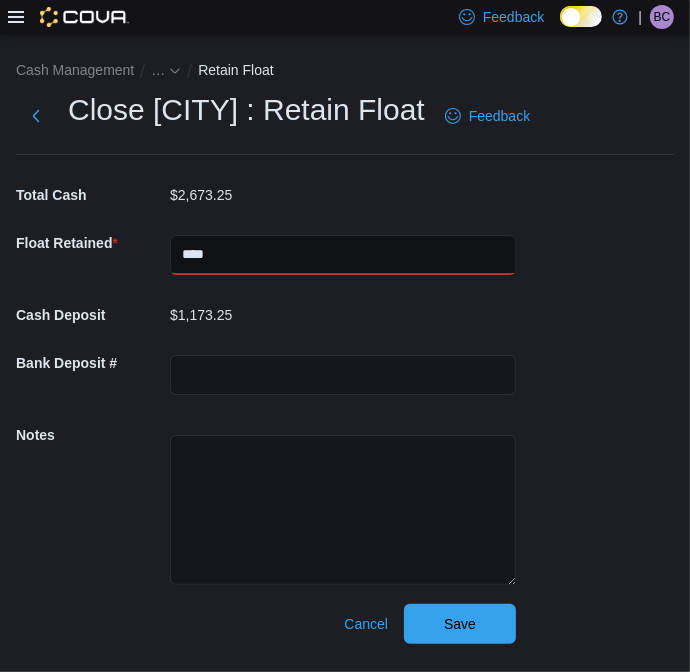 type on "****" 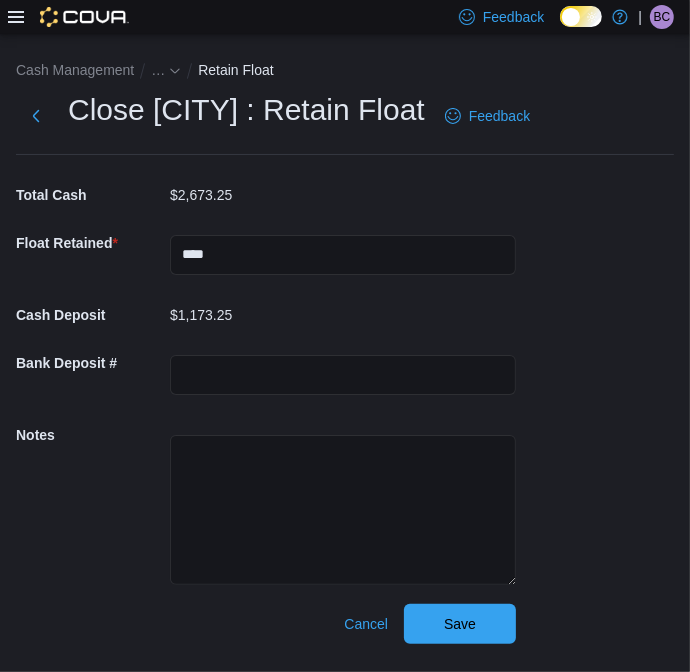 click on "Notes" at bounding box center [266, 507] 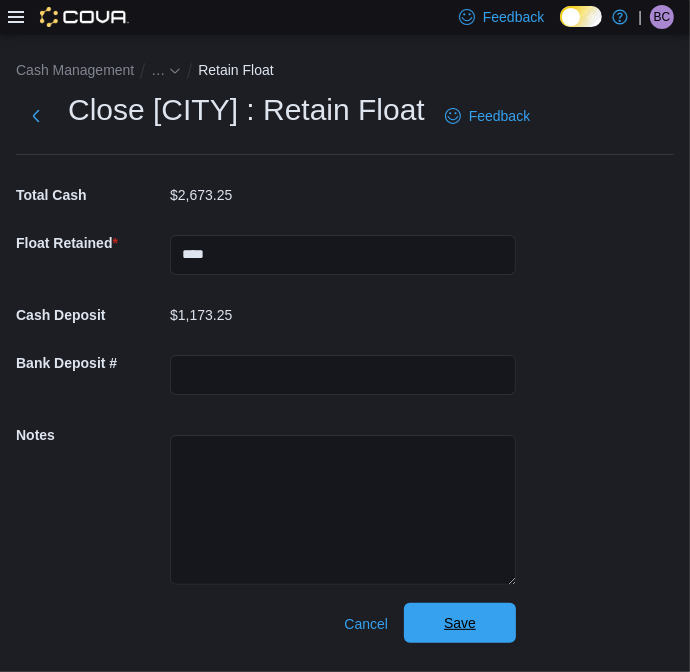 click on "Save" at bounding box center (460, 623) 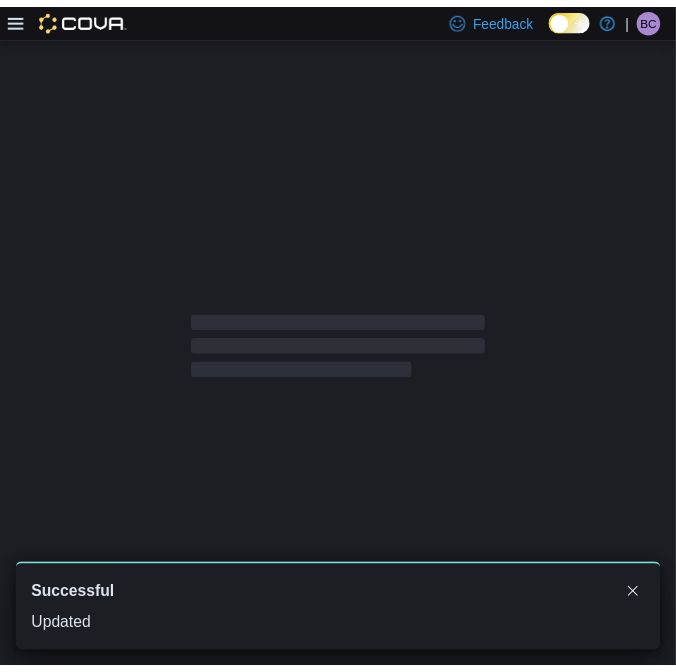scroll, scrollTop: 0, scrollLeft: 0, axis: both 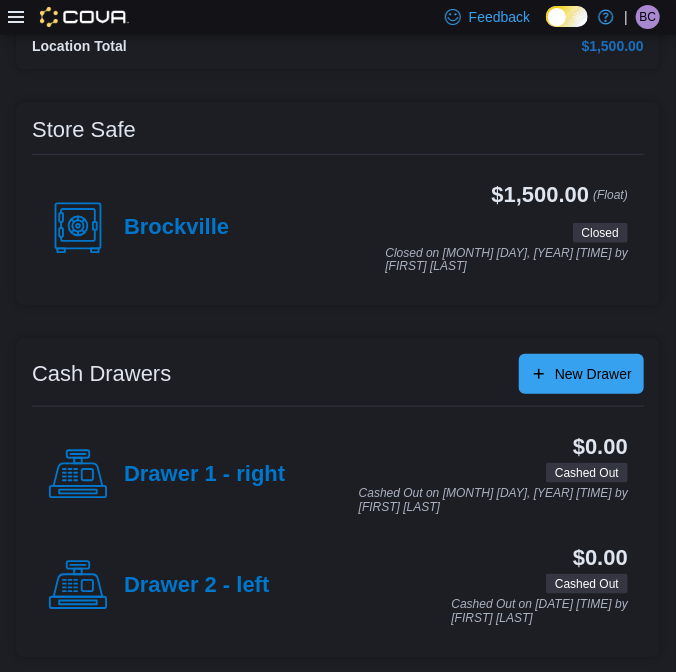 click on "BC" at bounding box center [648, 17] 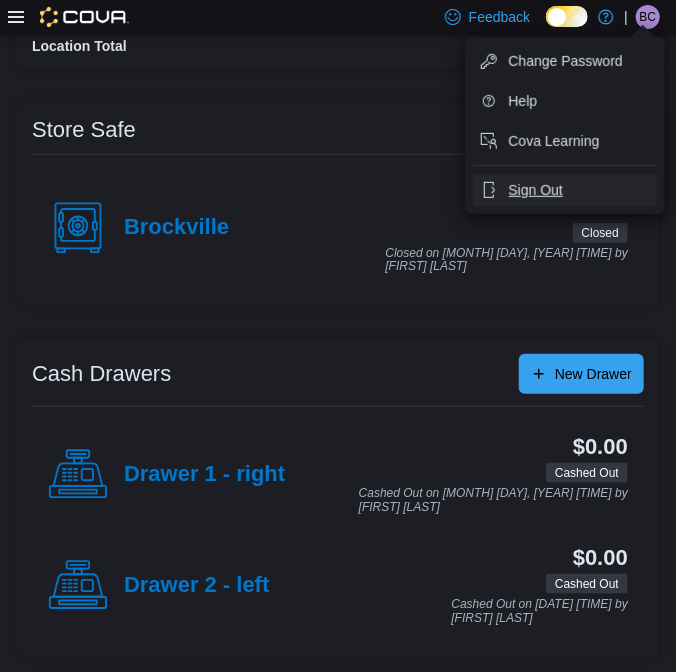 click on "Sign Out" at bounding box center (565, 190) 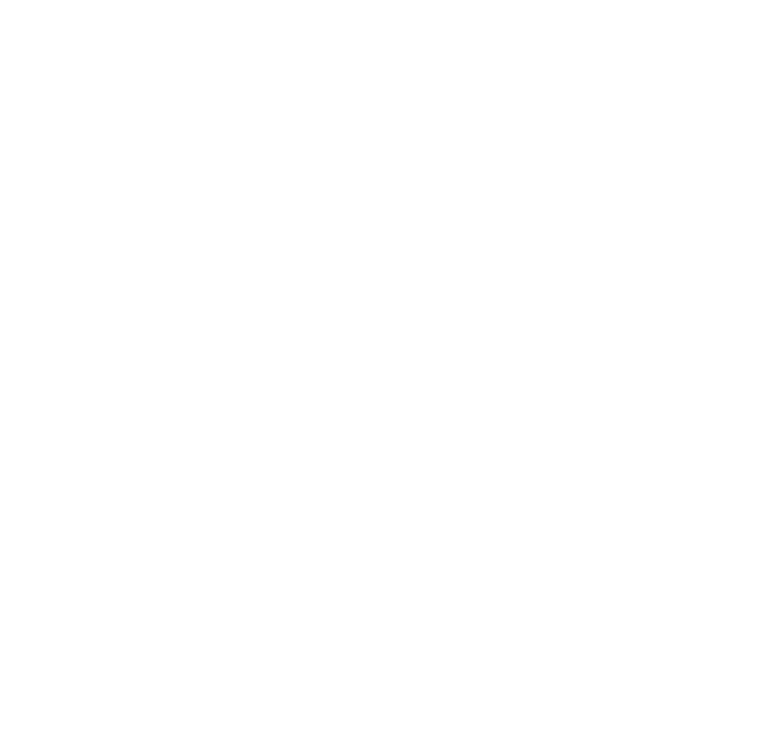 scroll, scrollTop: 0, scrollLeft: 0, axis: both 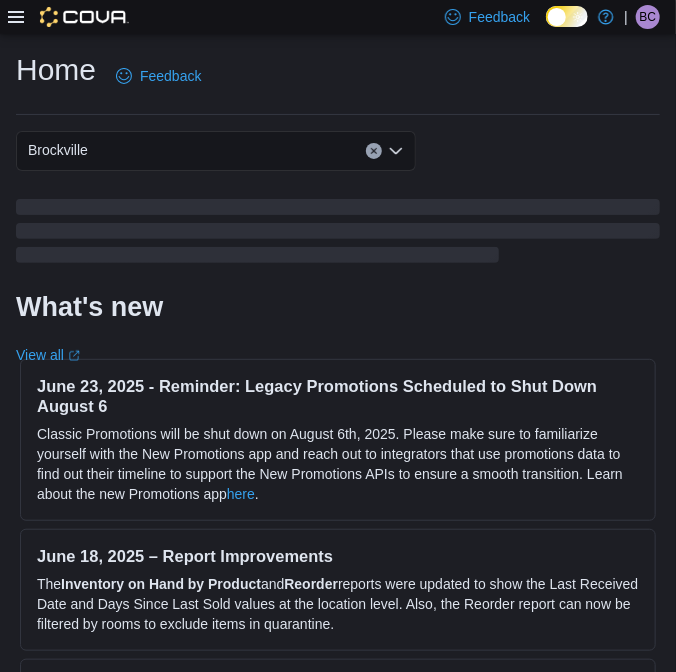 click on "BC" at bounding box center (648, 17) 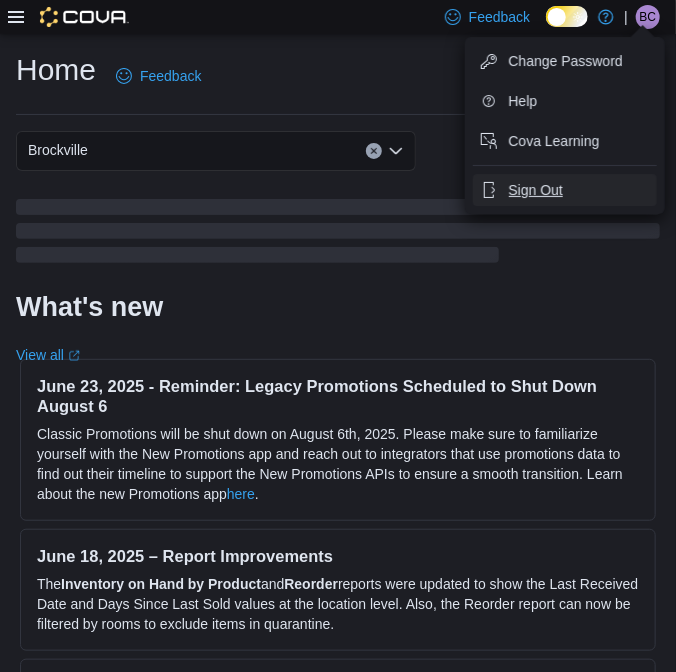 click on "Sign Out" at bounding box center [536, 190] 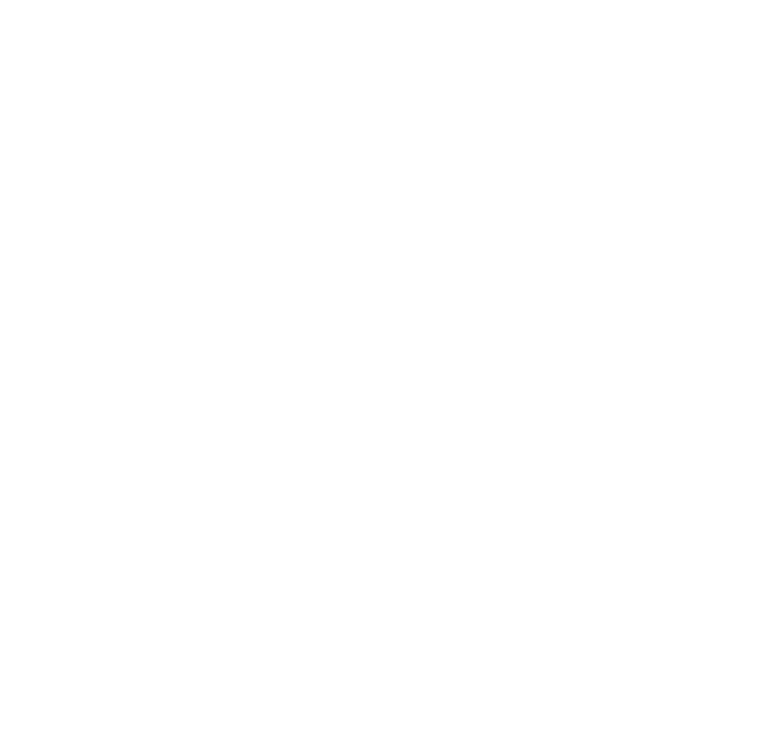 scroll, scrollTop: 0, scrollLeft: 0, axis: both 